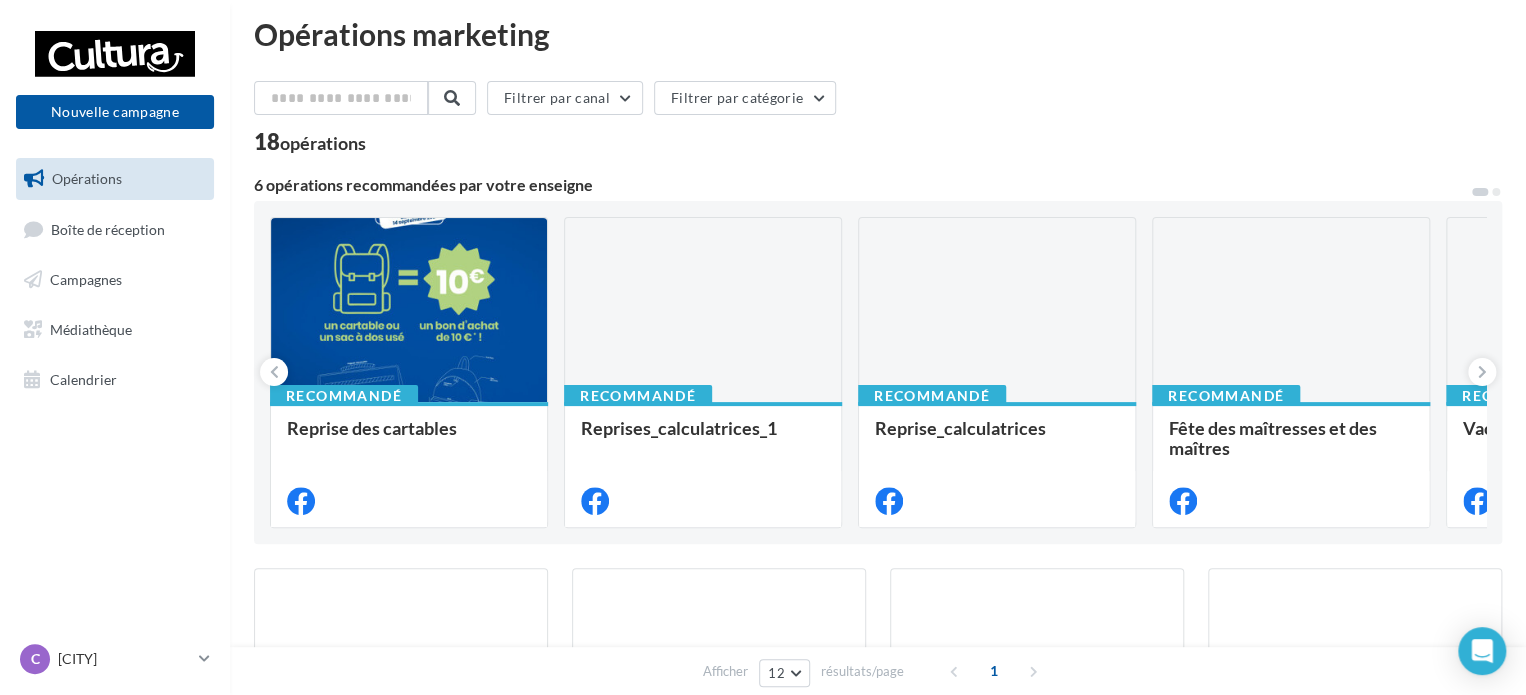 scroll, scrollTop: 0, scrollLeft: 0, axis: both 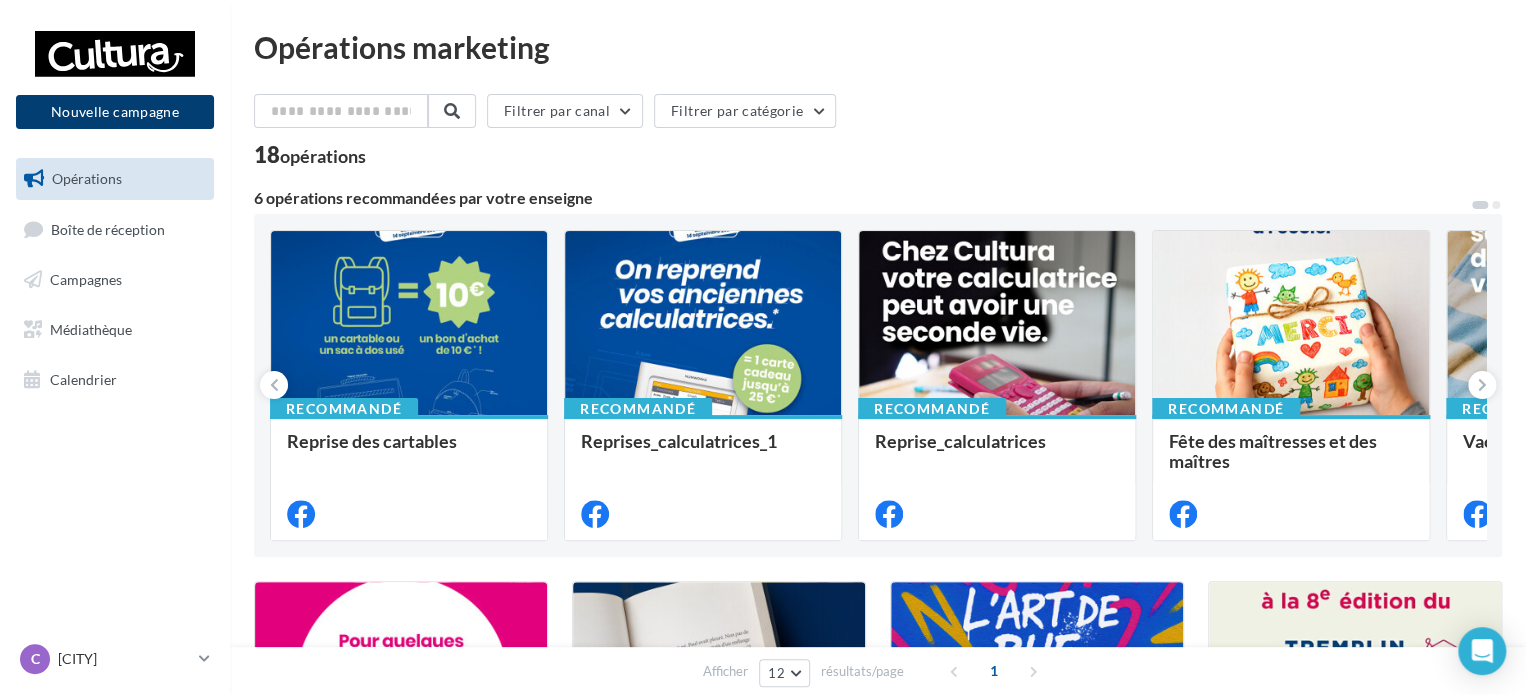 click on "Nouvelle campagne" at bounding box center (115, 112) 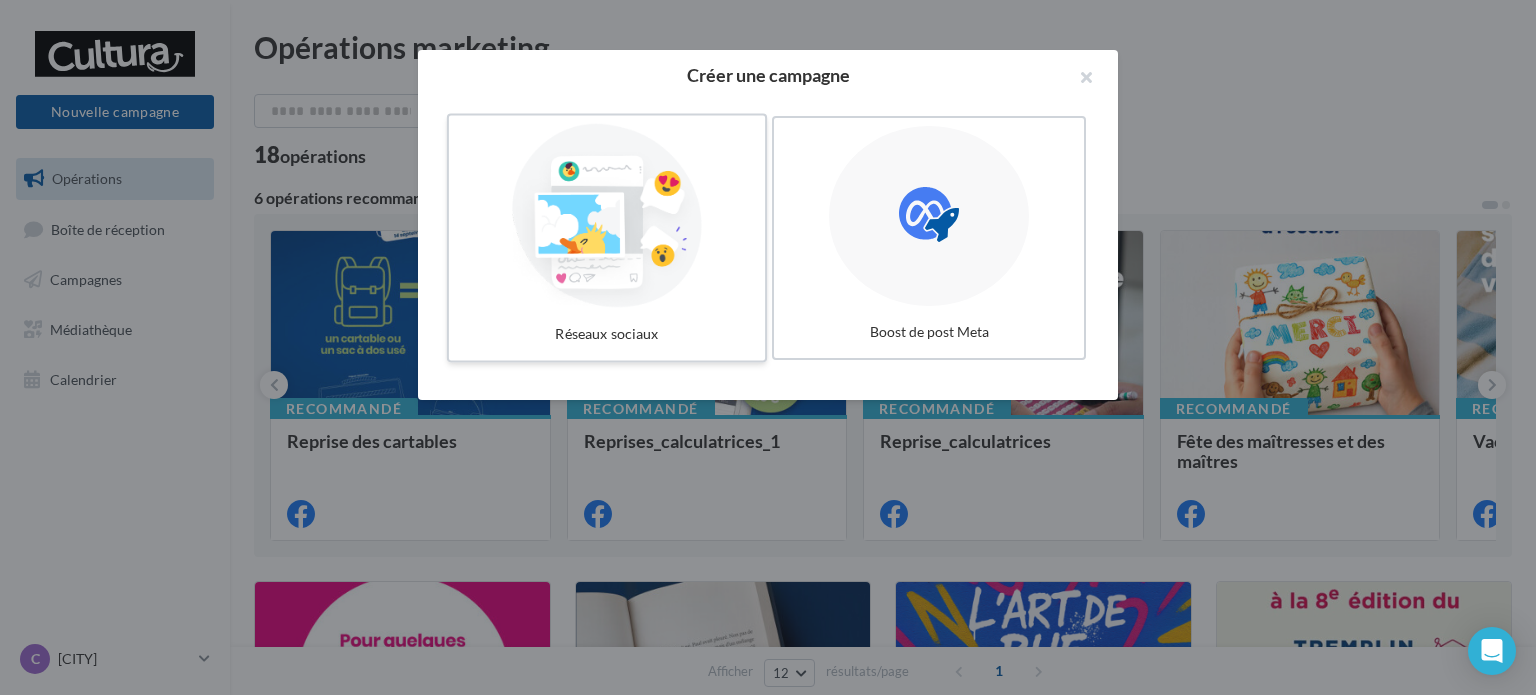 click at bounding box center (607, 216) 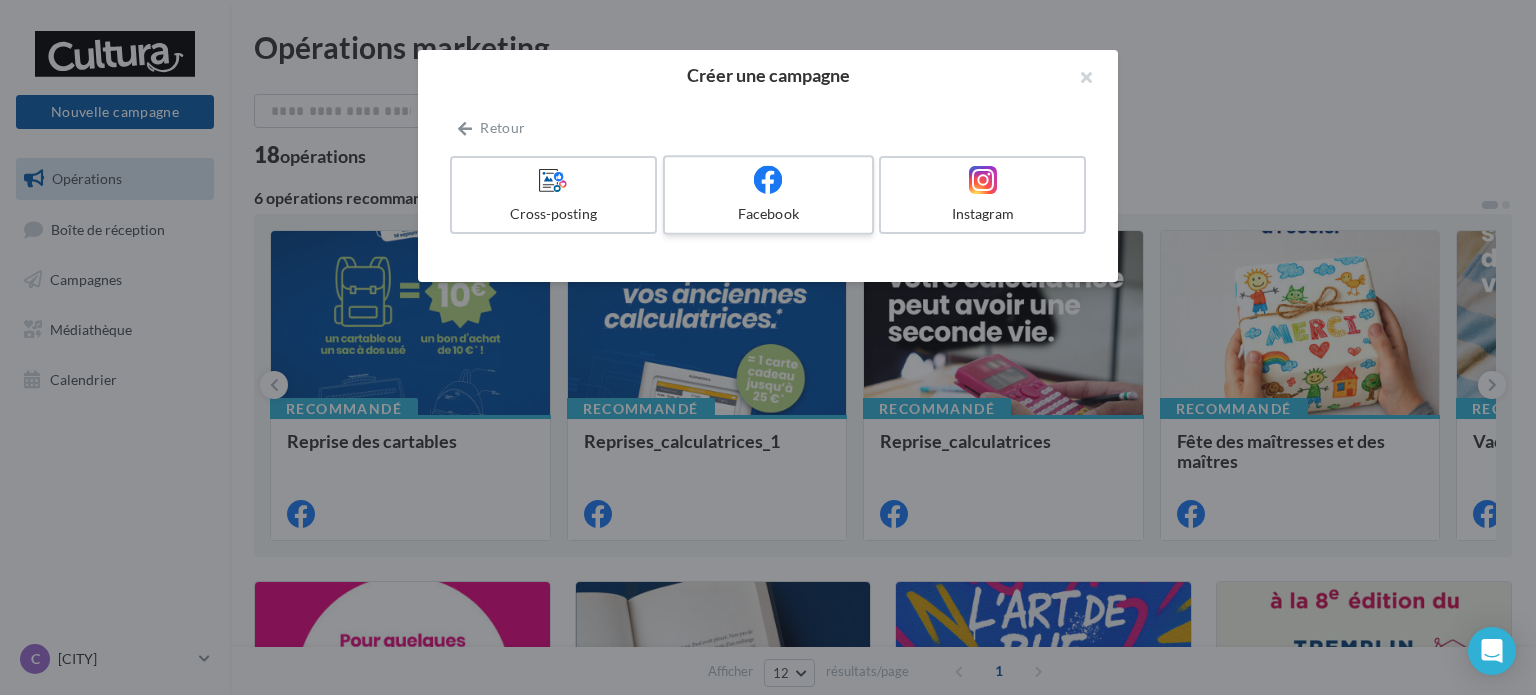 click at bounding box center (768, 180) 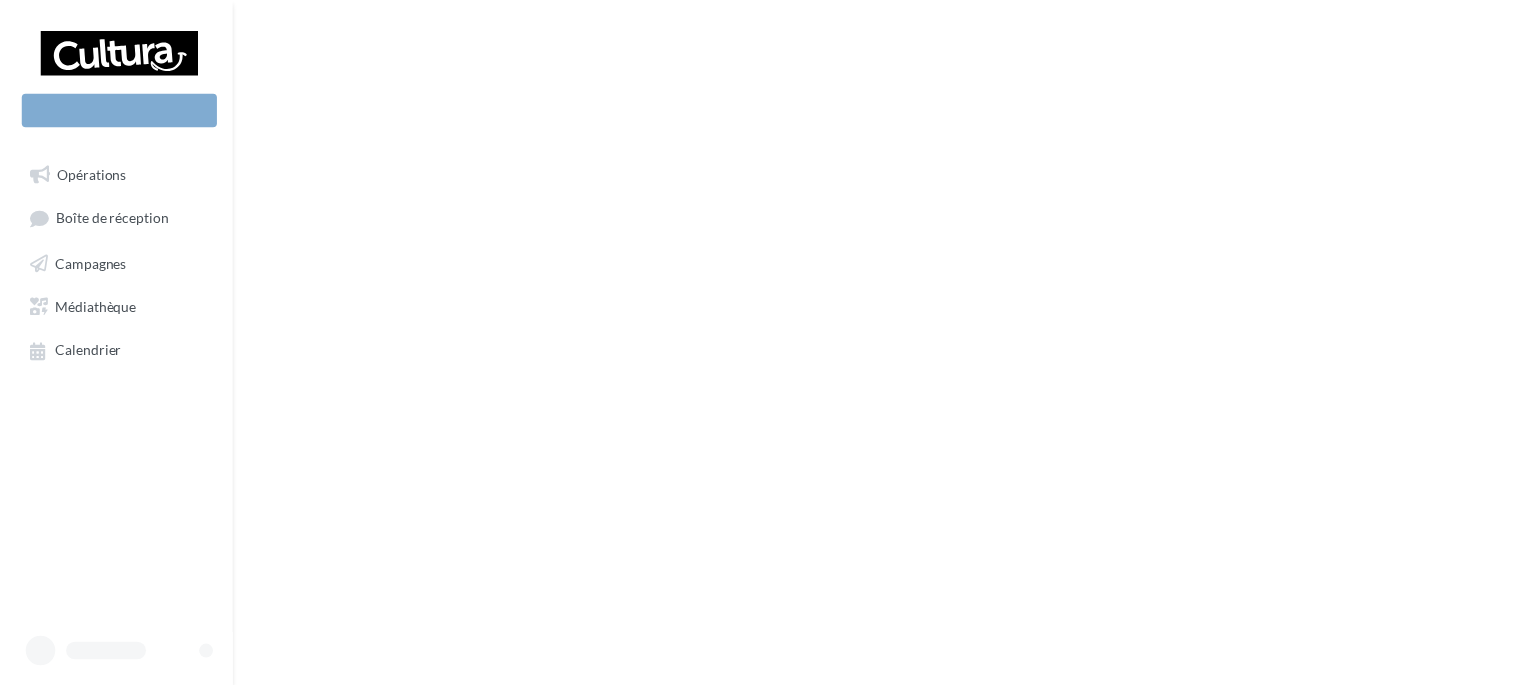 scroll, scrollTop: 0, scrollLeft: 0, axis: both 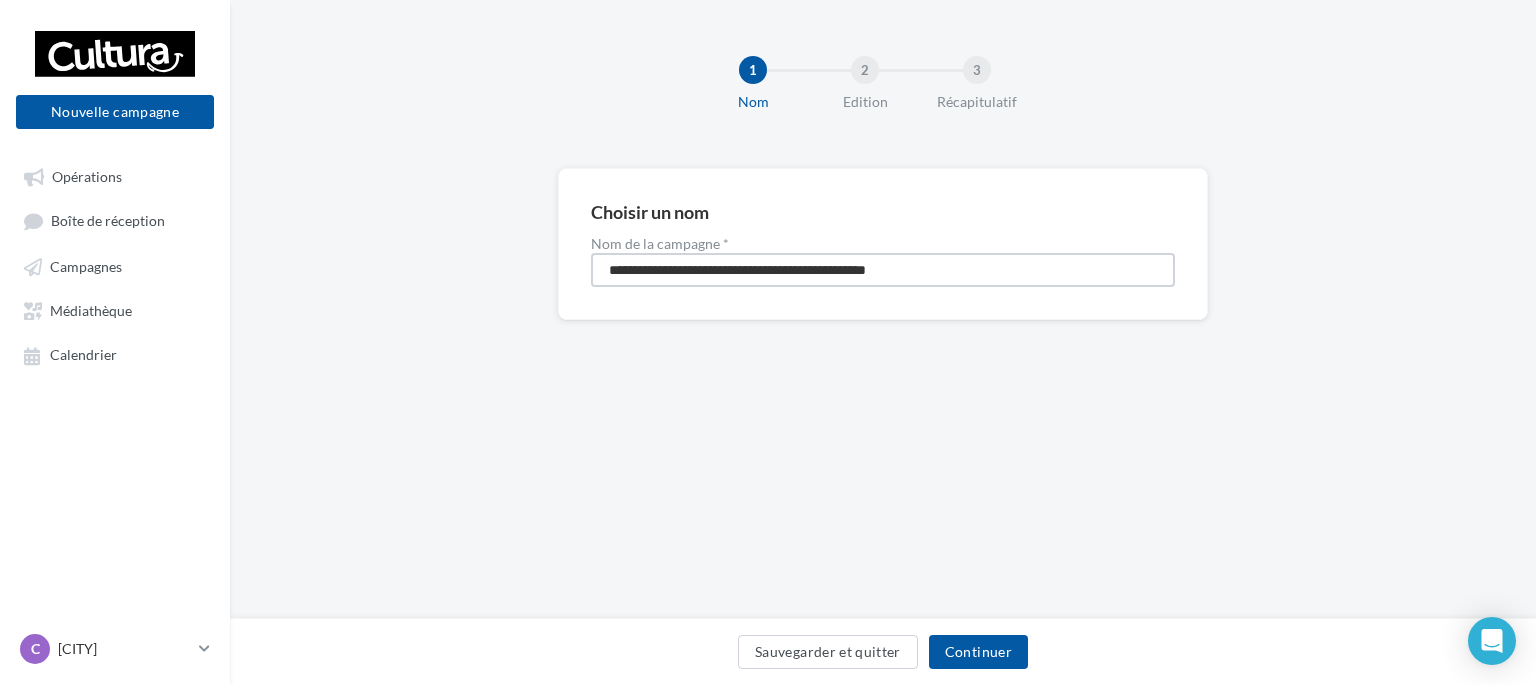 drag, startPoint x: 806, startPoint y: 268, endPoint x: 596, endPoint y: 283, distance: 210.53503 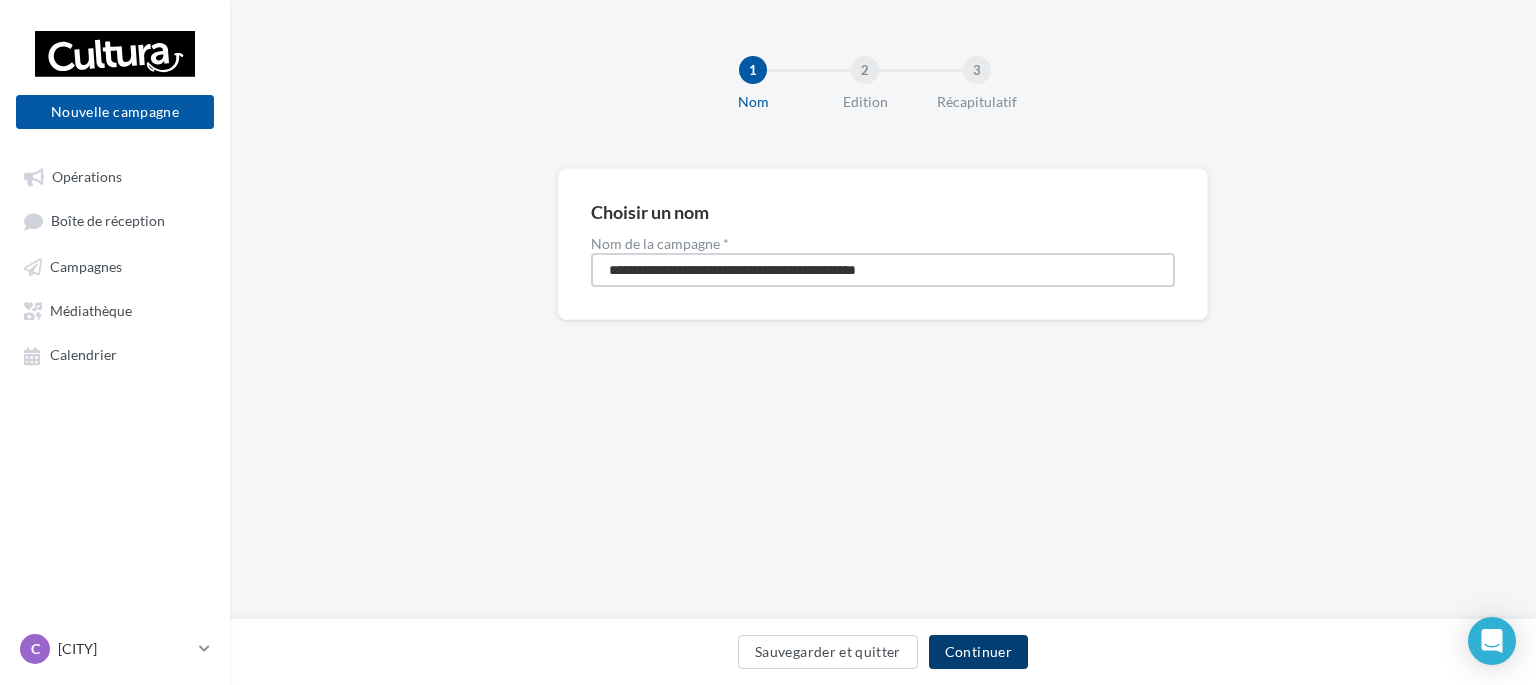 type on "**********" 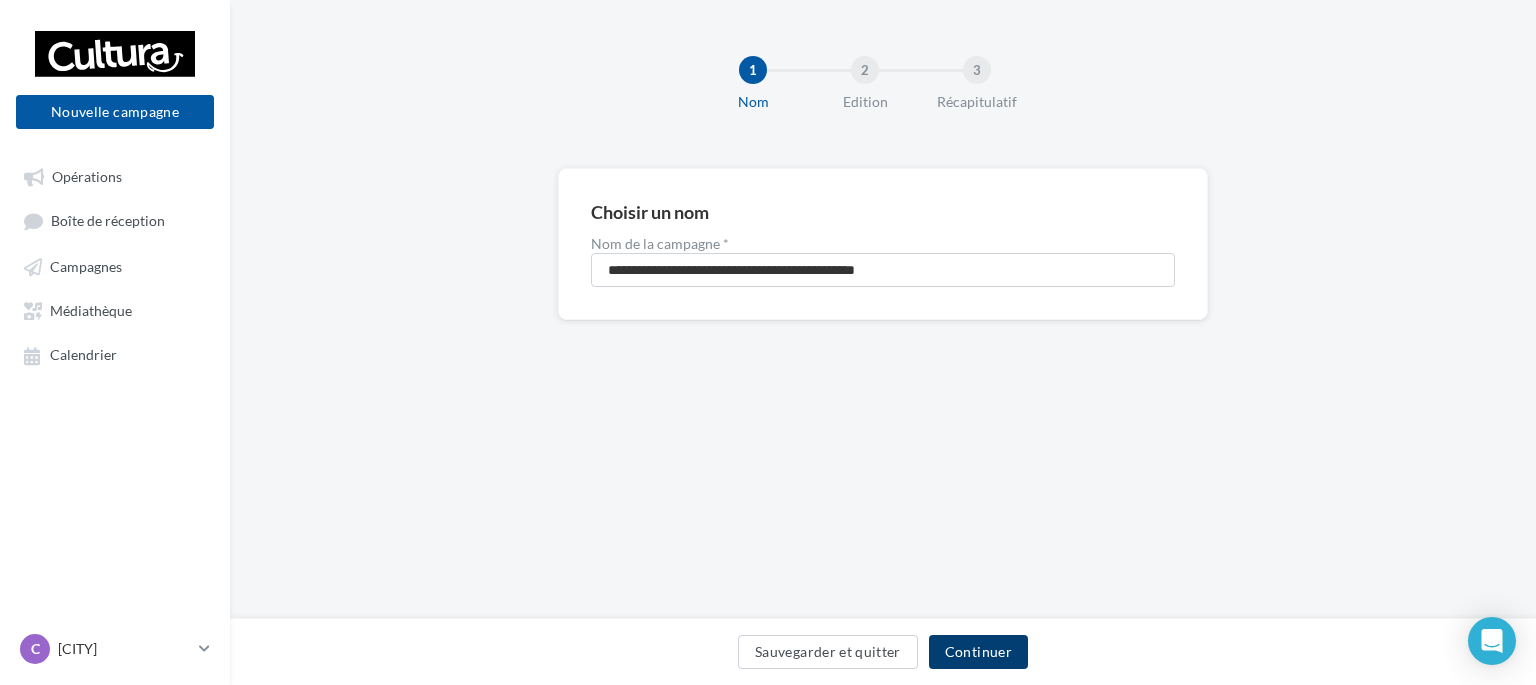 click on "Continuer" at bounding box center [978, 652] 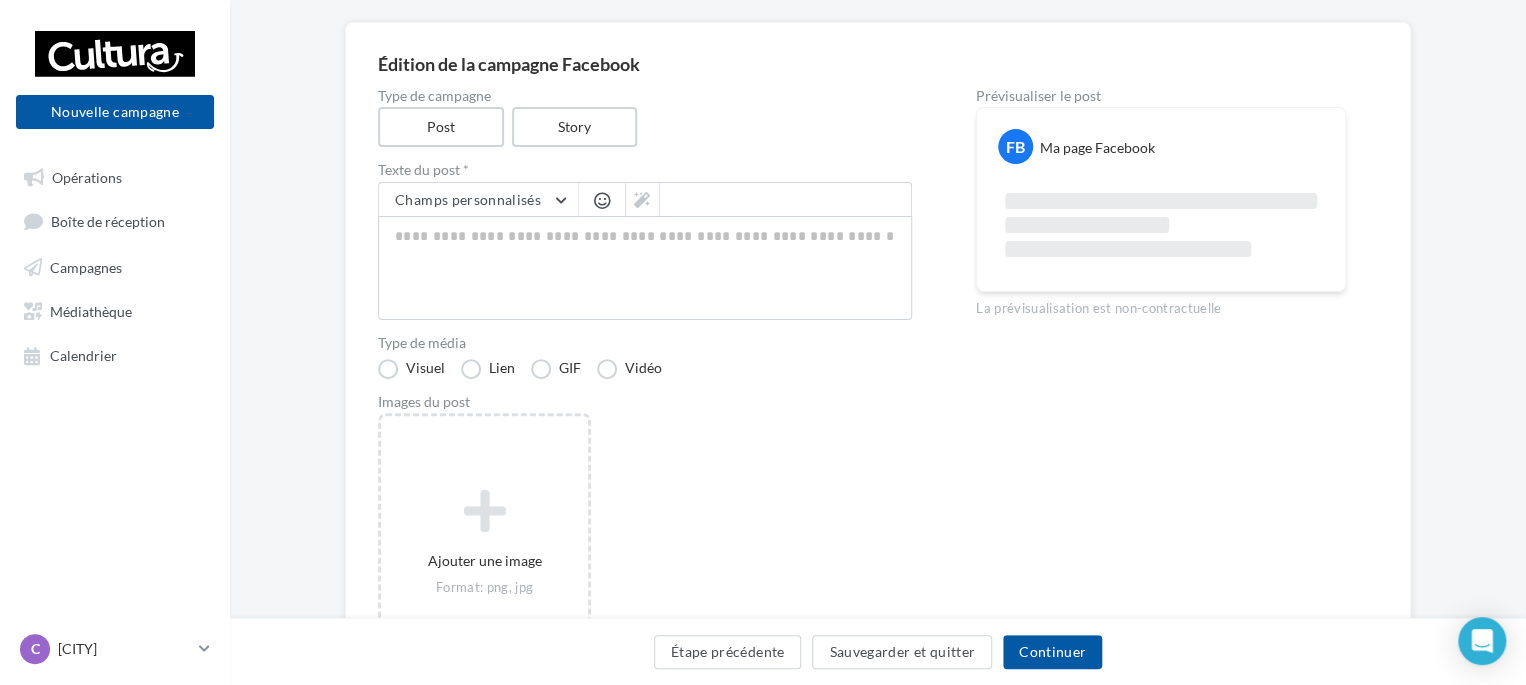 scroll, scrollTop: 97, scrollLeft: 0, axis: vertical 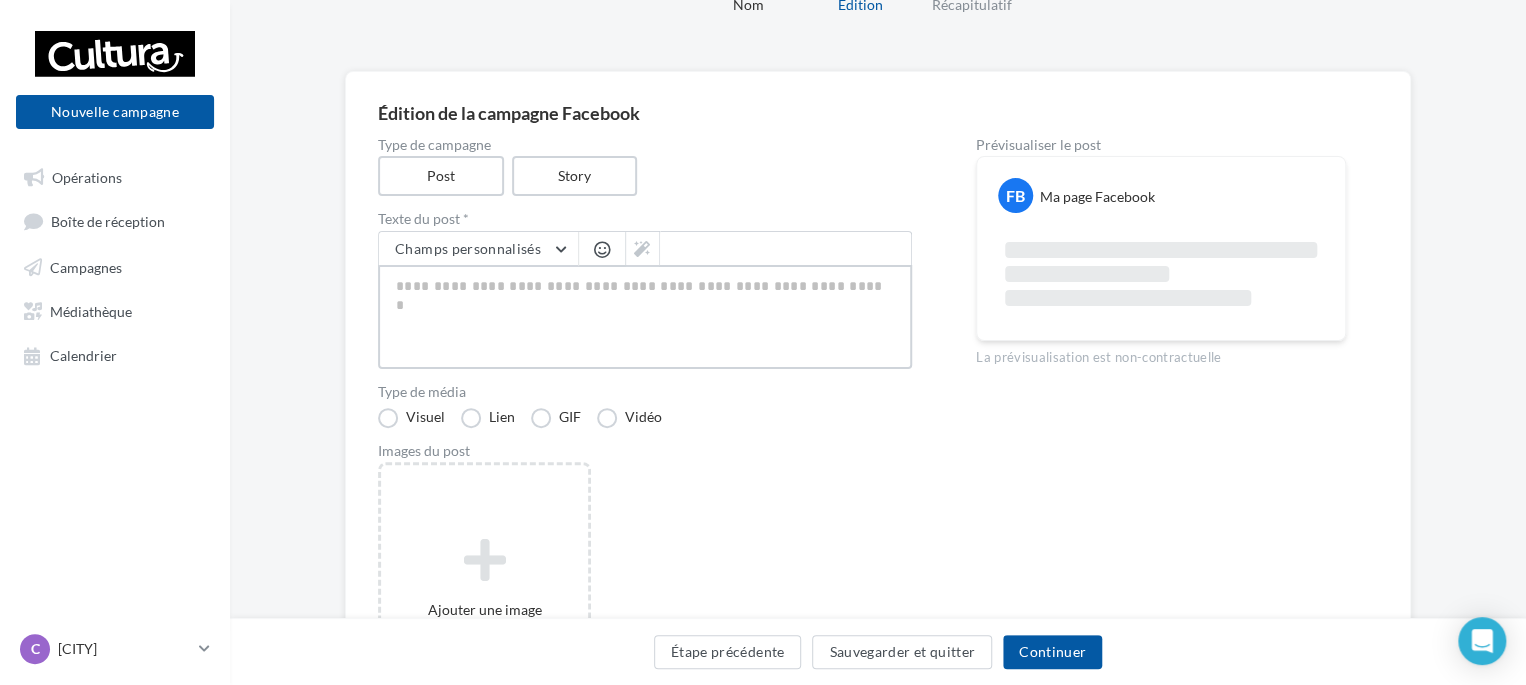 paste on "**********" 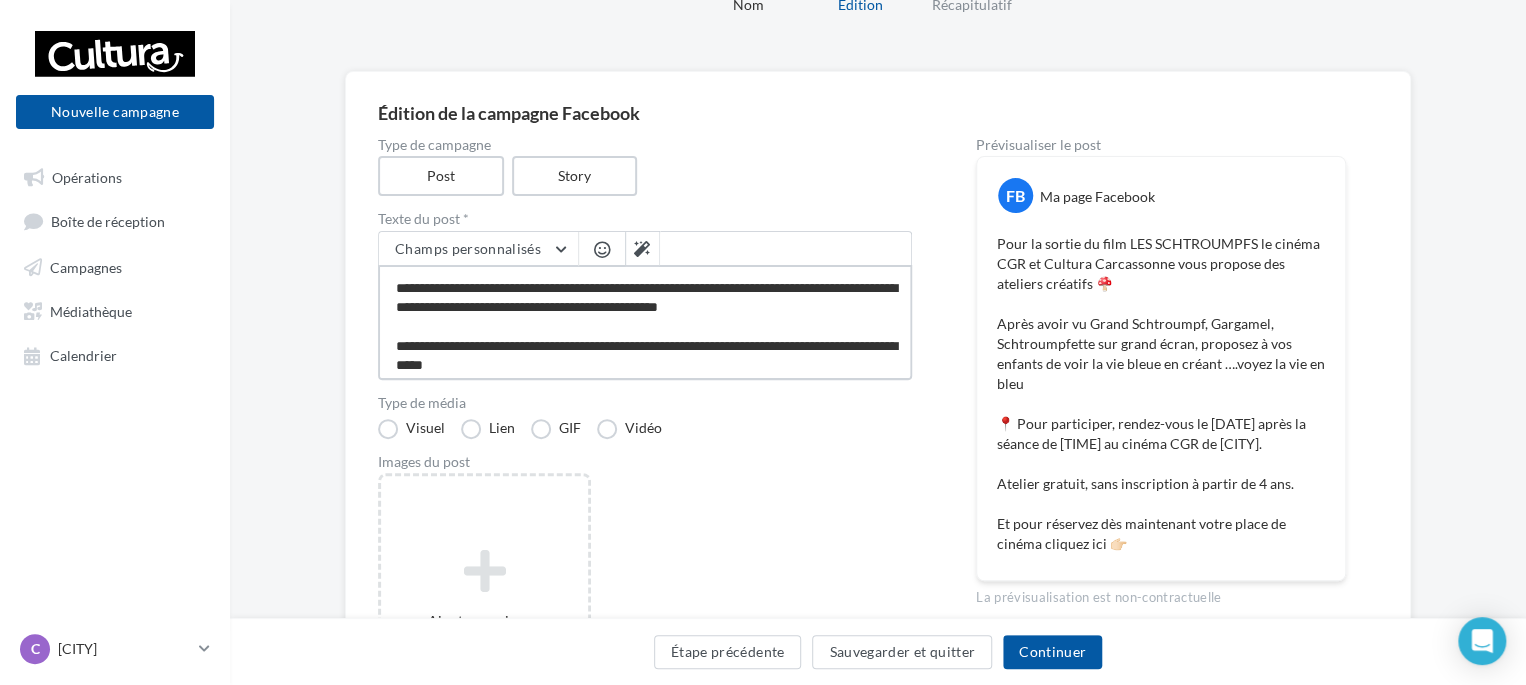 scroll, scrollTop: 154, scrollLeft: 0, axis: vertical 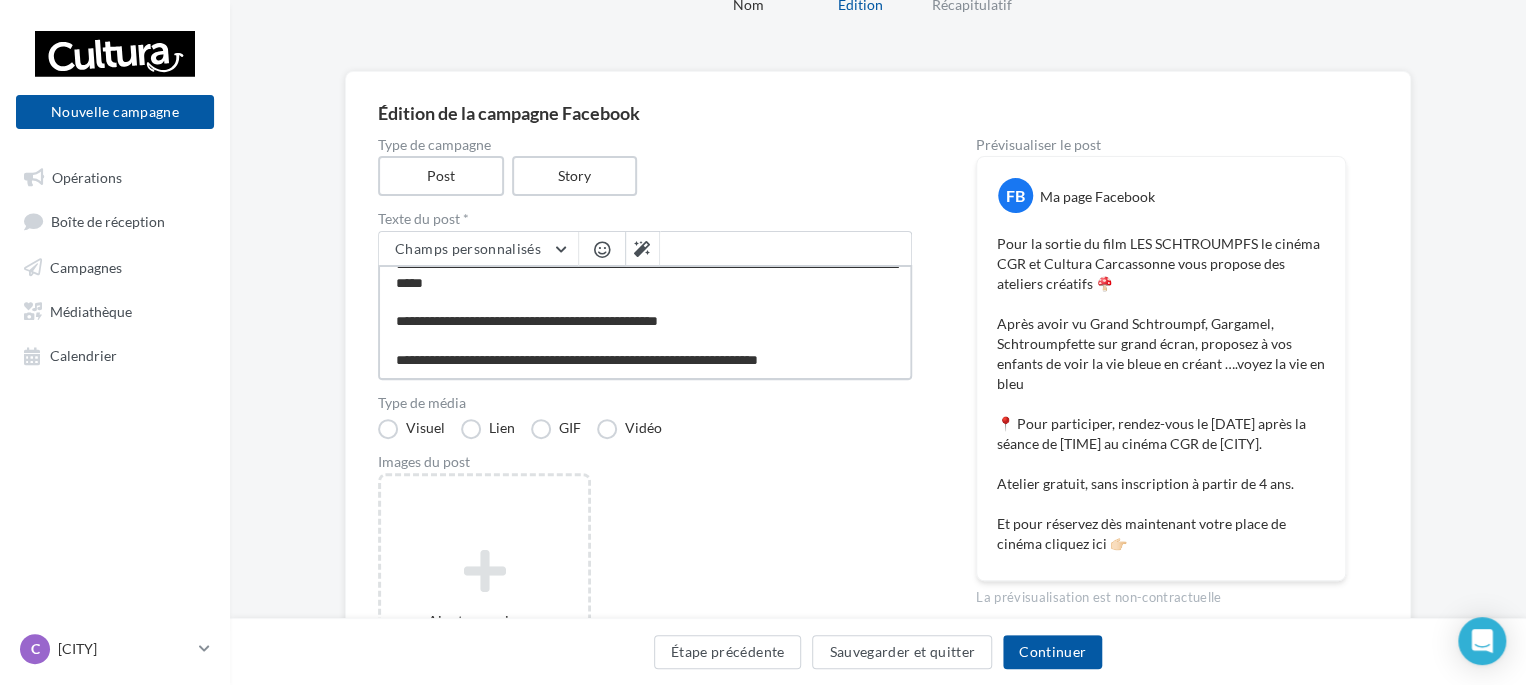 click on "**********" at bounding box center (645, 322) 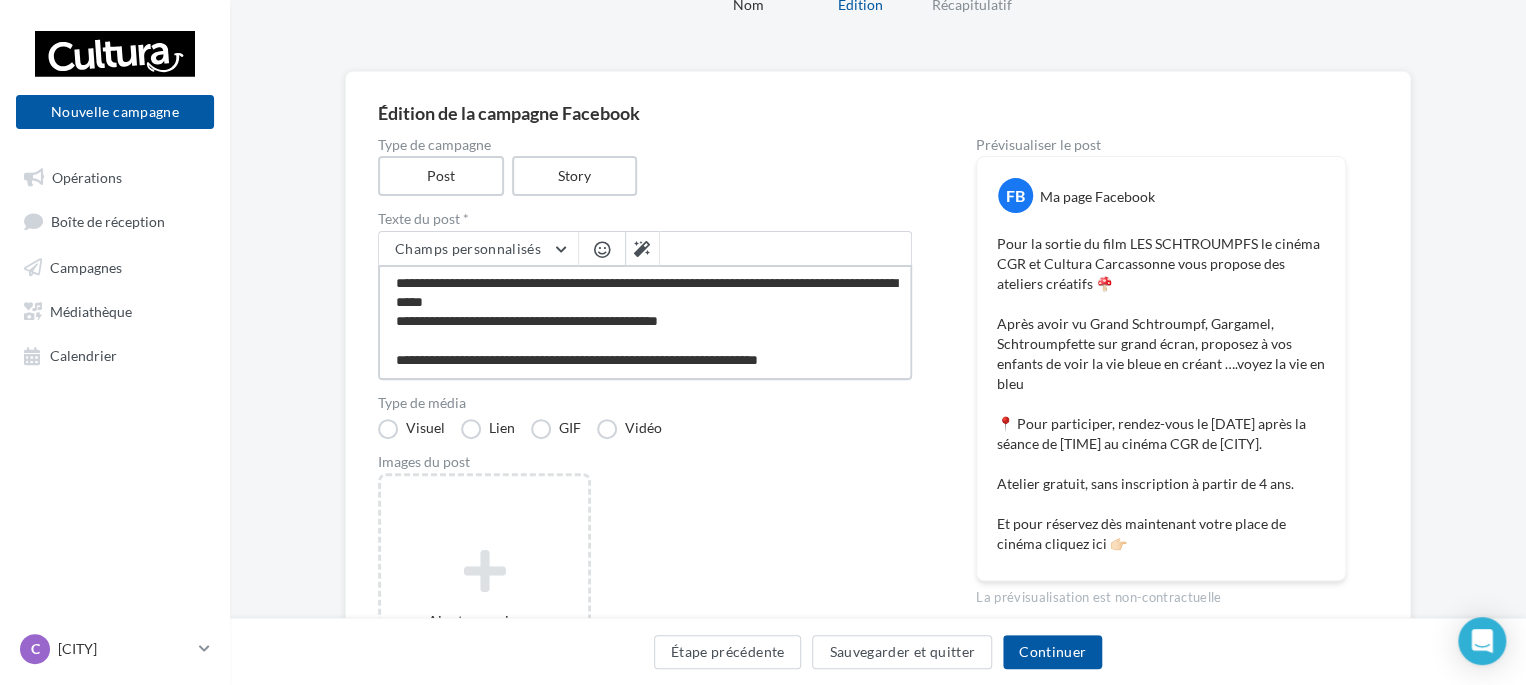scroll, scrollTop: 135, scrollLeft: 0, axis: vertical 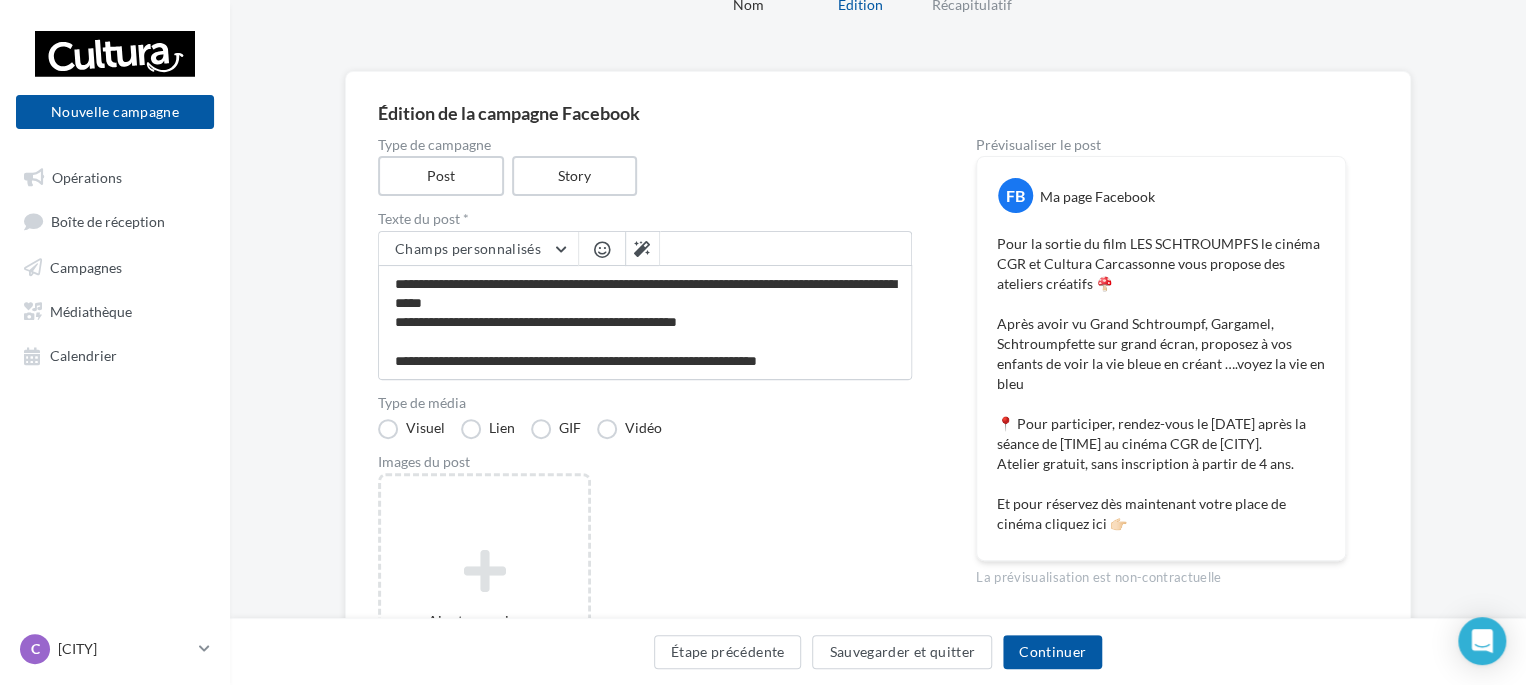 click at bounding box center (602, 249) 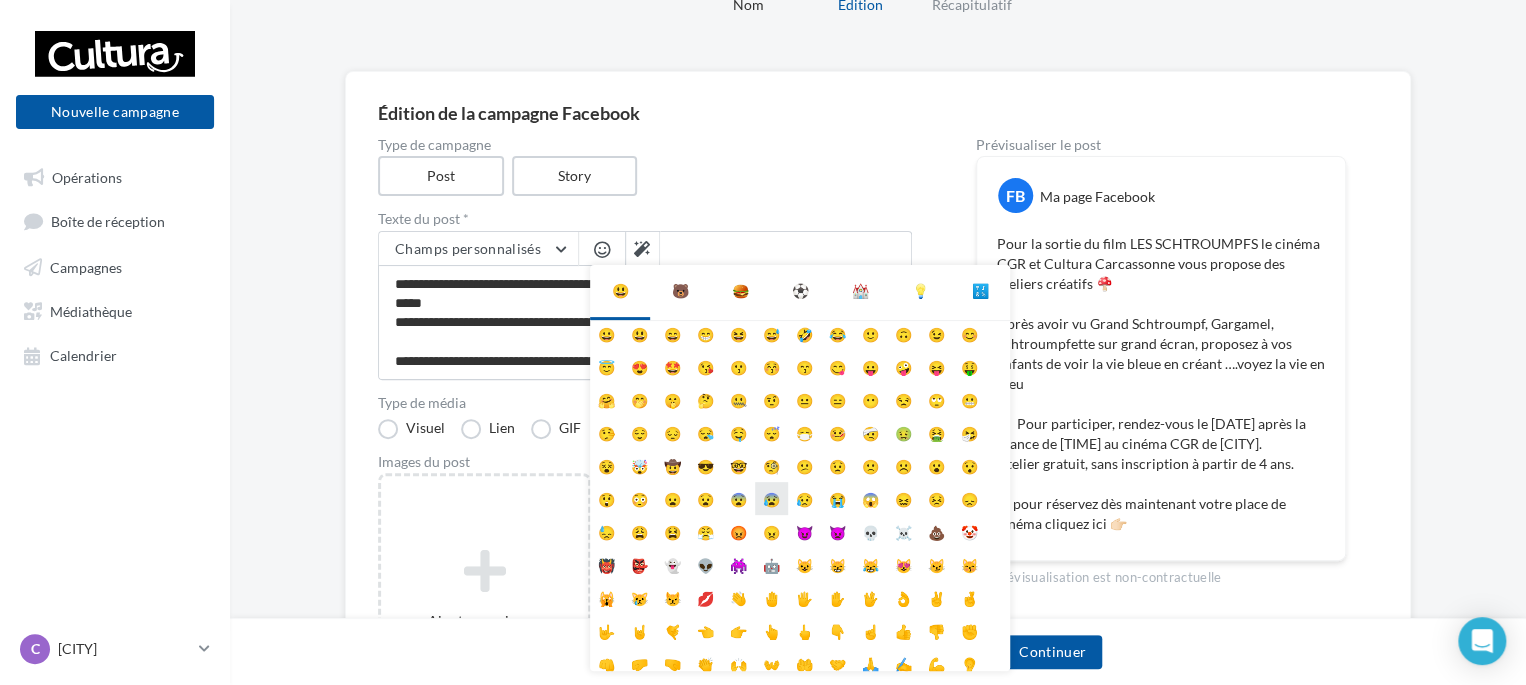 scroll, scrollTop: 0, scrollLeft: 0, axis: both 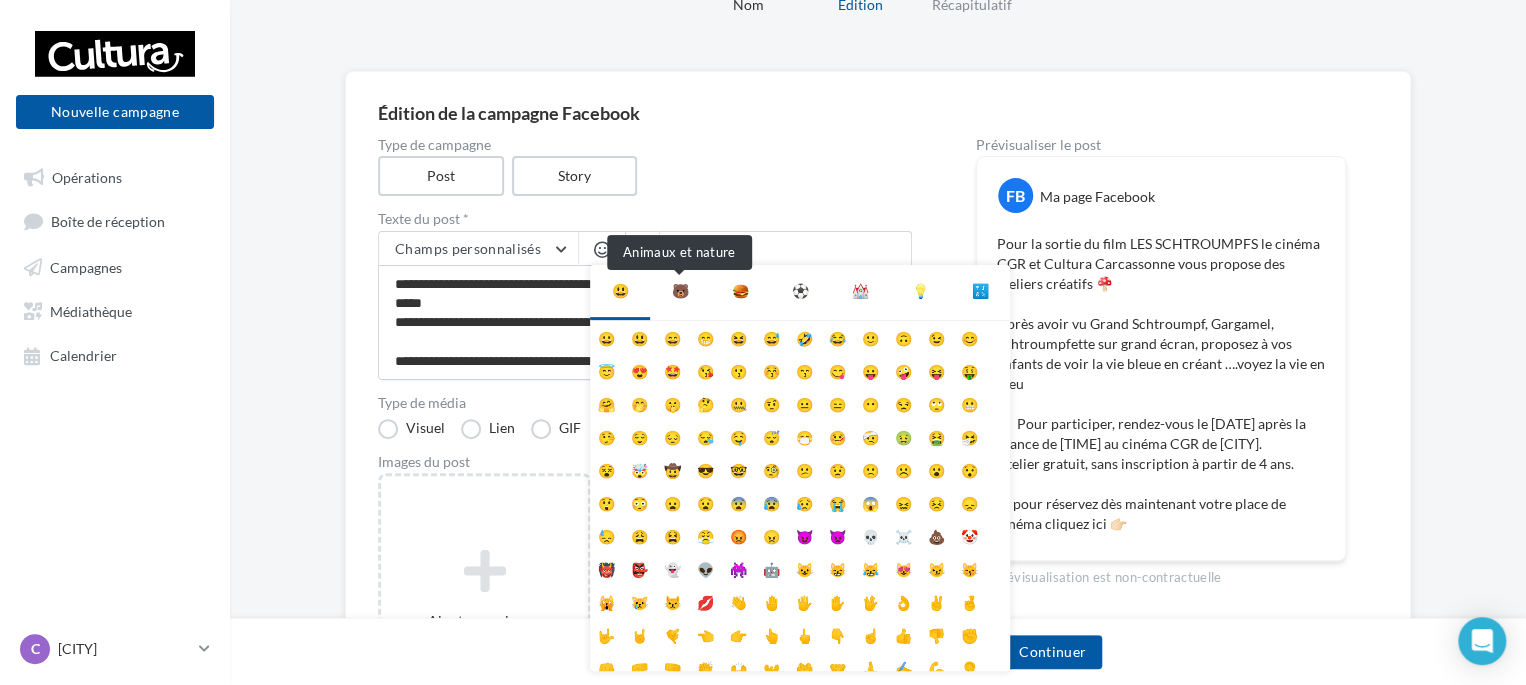 click on "🐻" at bounding box center (680, 291) 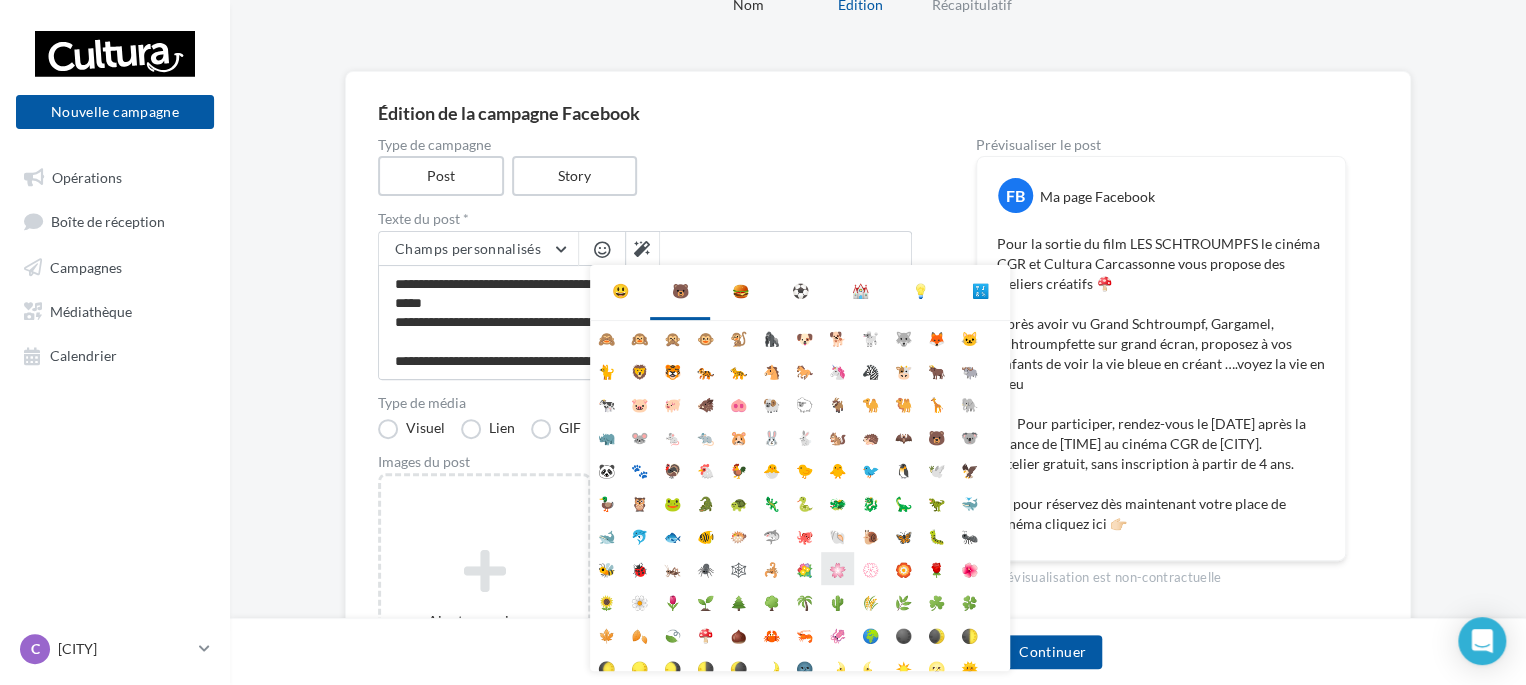 click on "🌸" at bounding box center [837, 568] 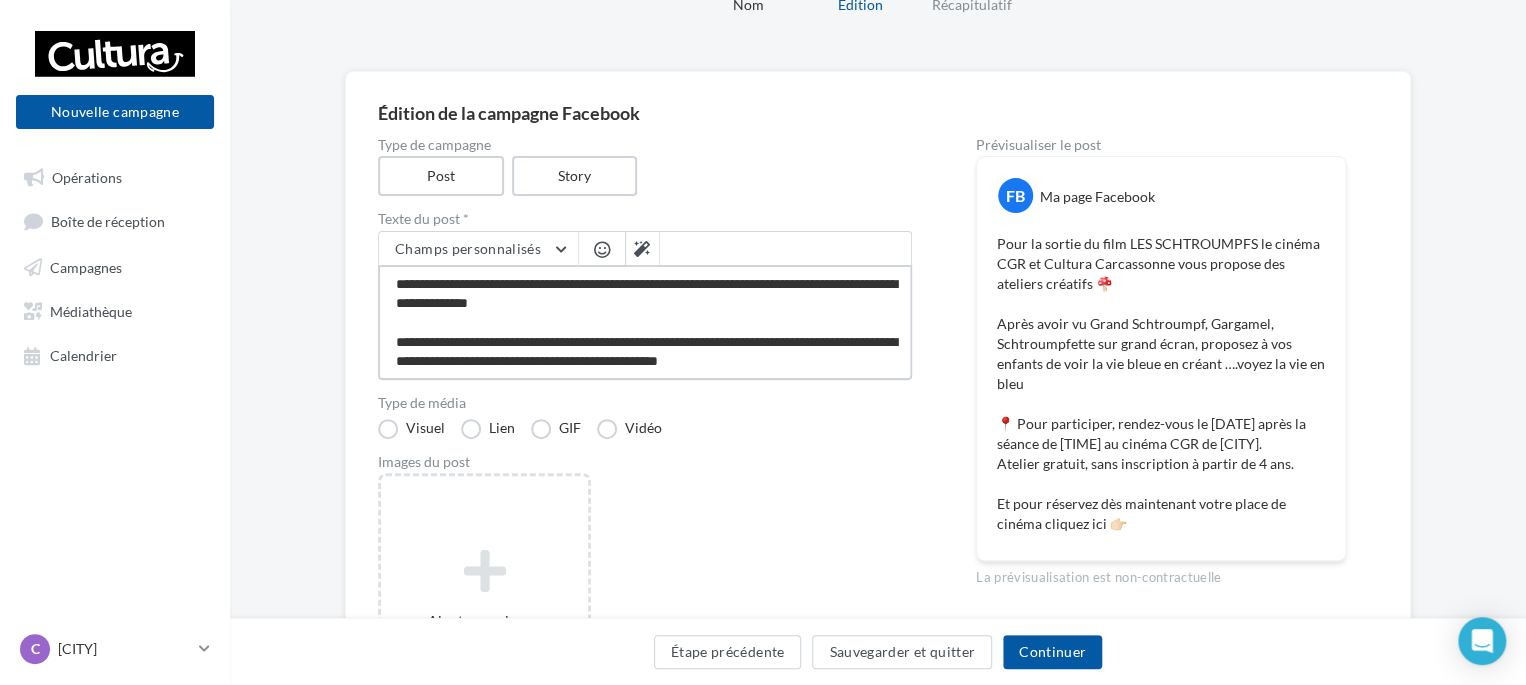 scroll, scrollTop: 100, scrollLeft: 0, axis: vertical 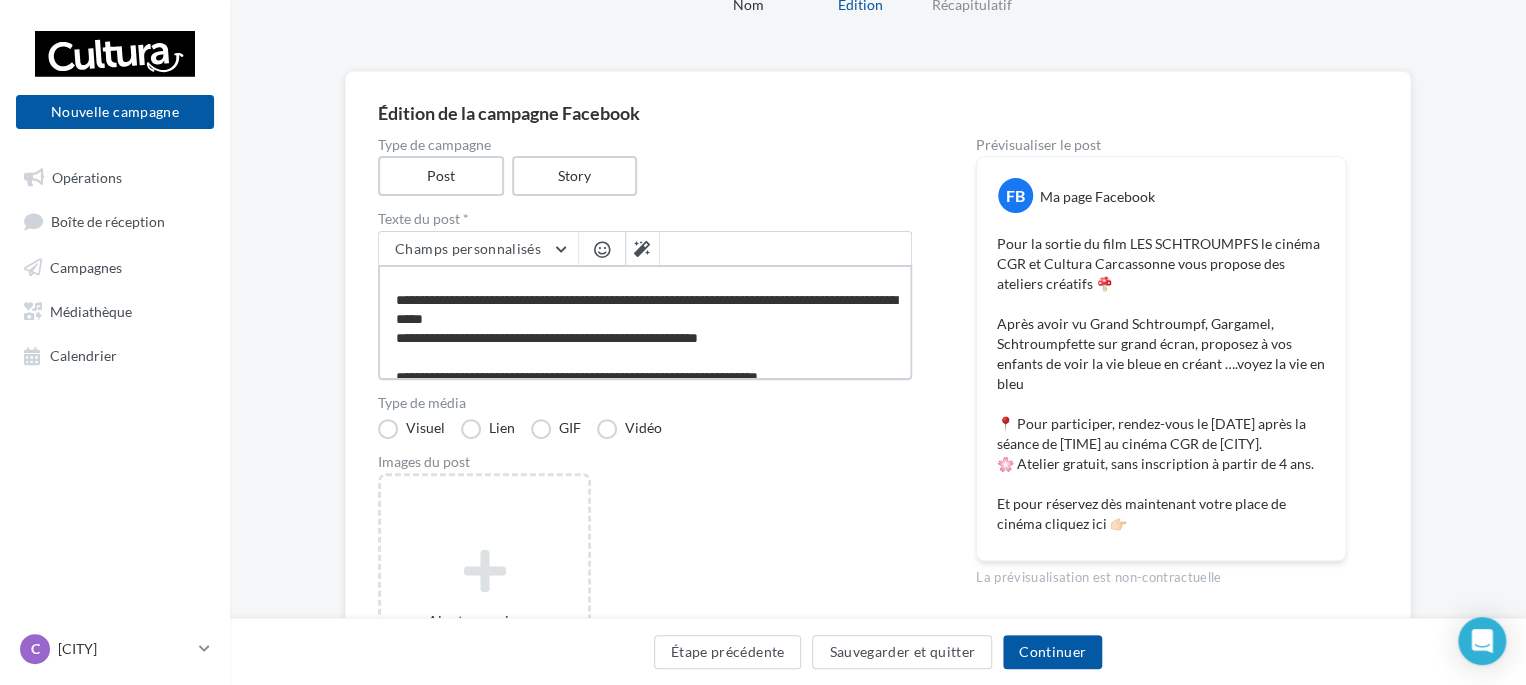 click on "**********" at bounding box center (645, 322) 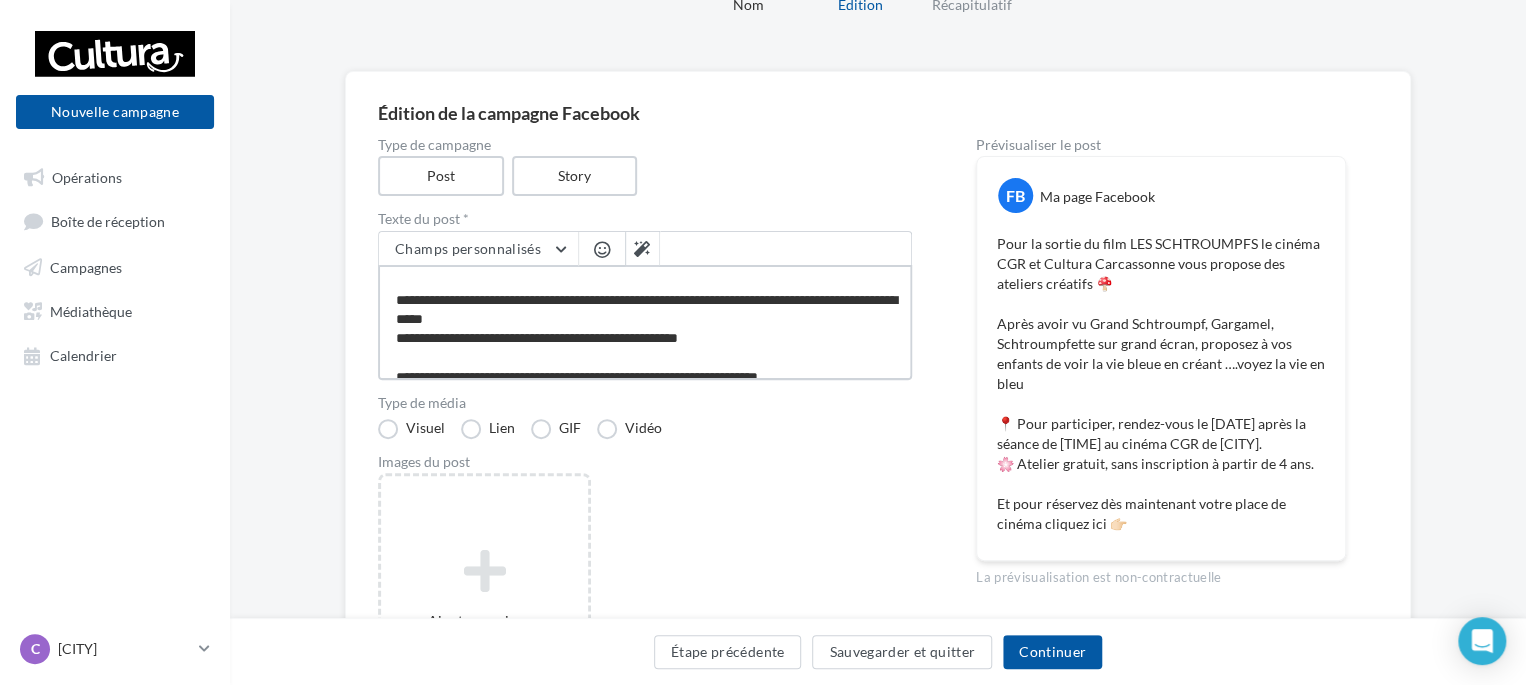 scroll, scrollTop: 135, scrollLeft: 0, axis: vertical 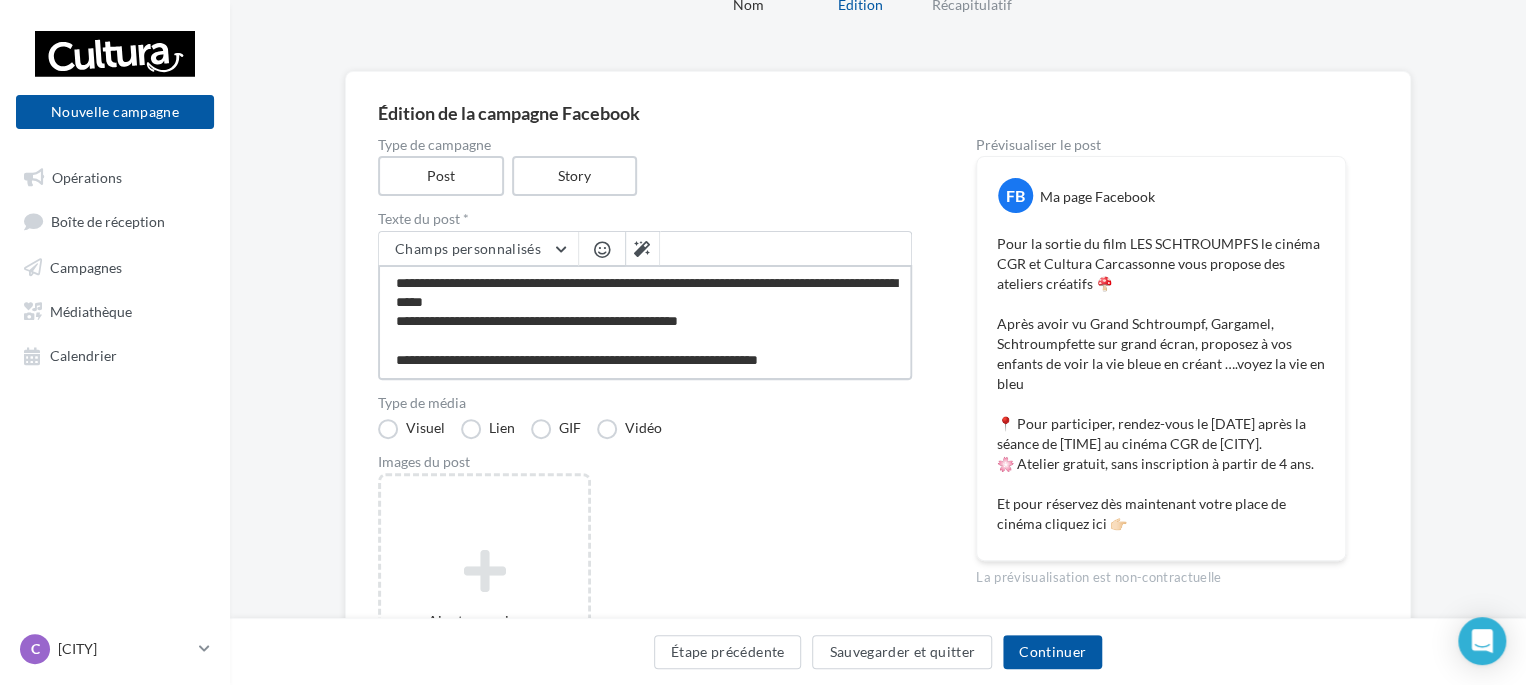 drag, startPoint x: 819, startPoint y: 346, endPoint x: 819, endPoint y: 318, distance: 28 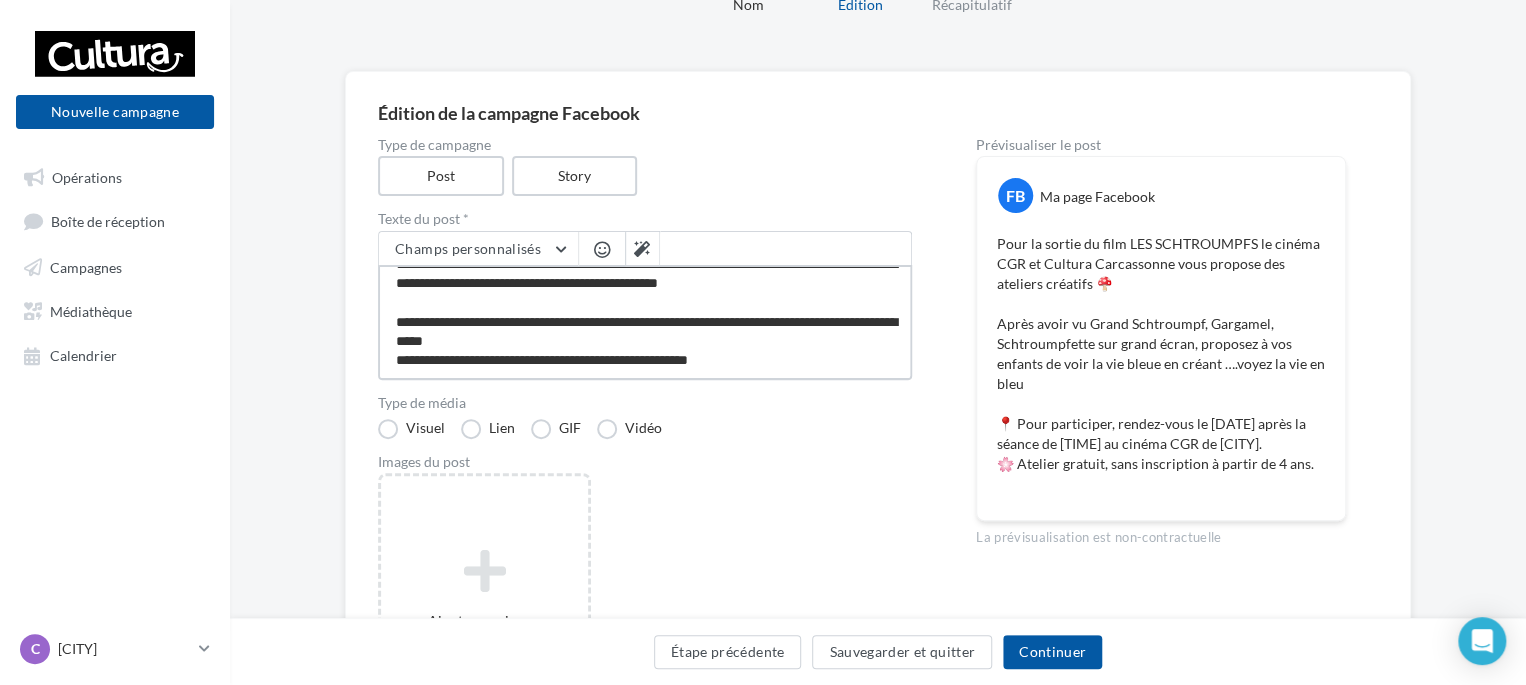 scroll, scrollTop: 0, scrollLeft: 0, axis: both 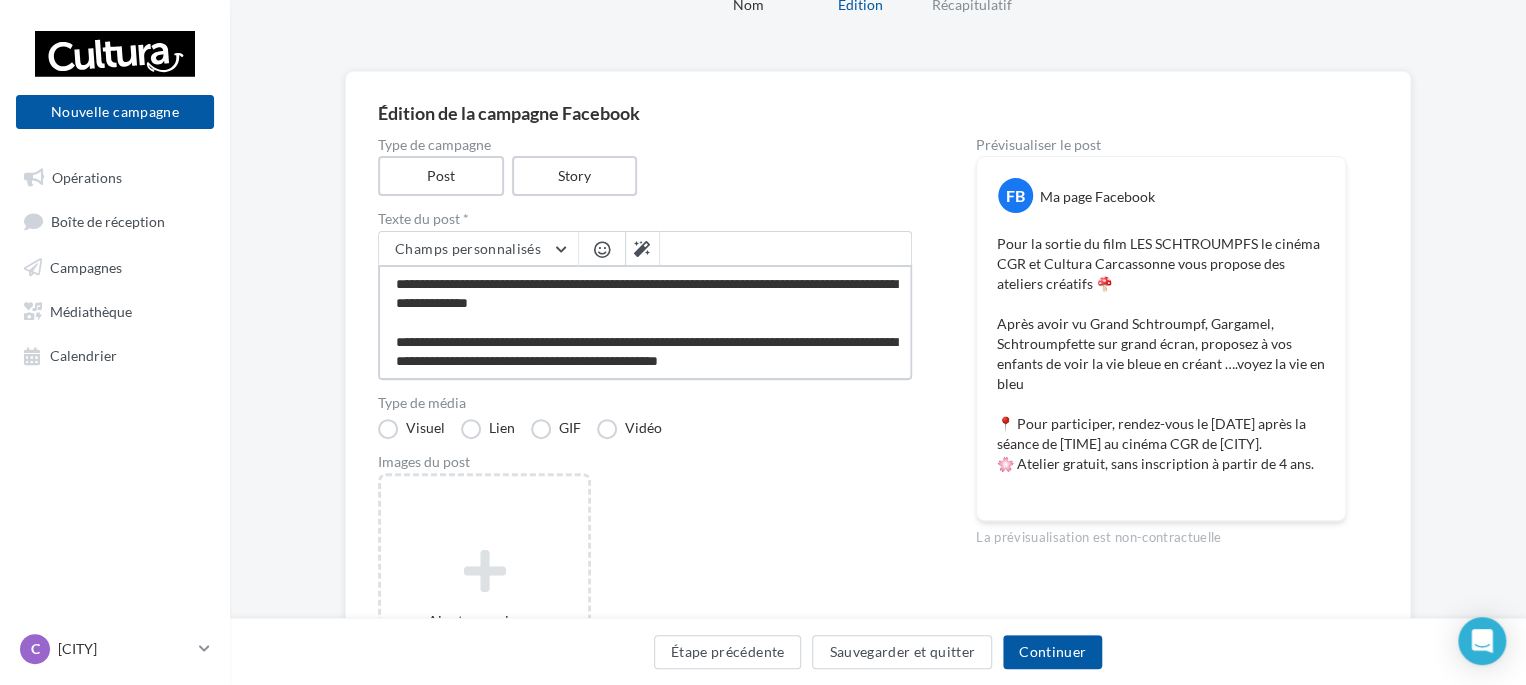 drag, startPoint x: 842, startPoint y: 360, endPoint x: 716, endPoint y: 351, distance: 126.32102 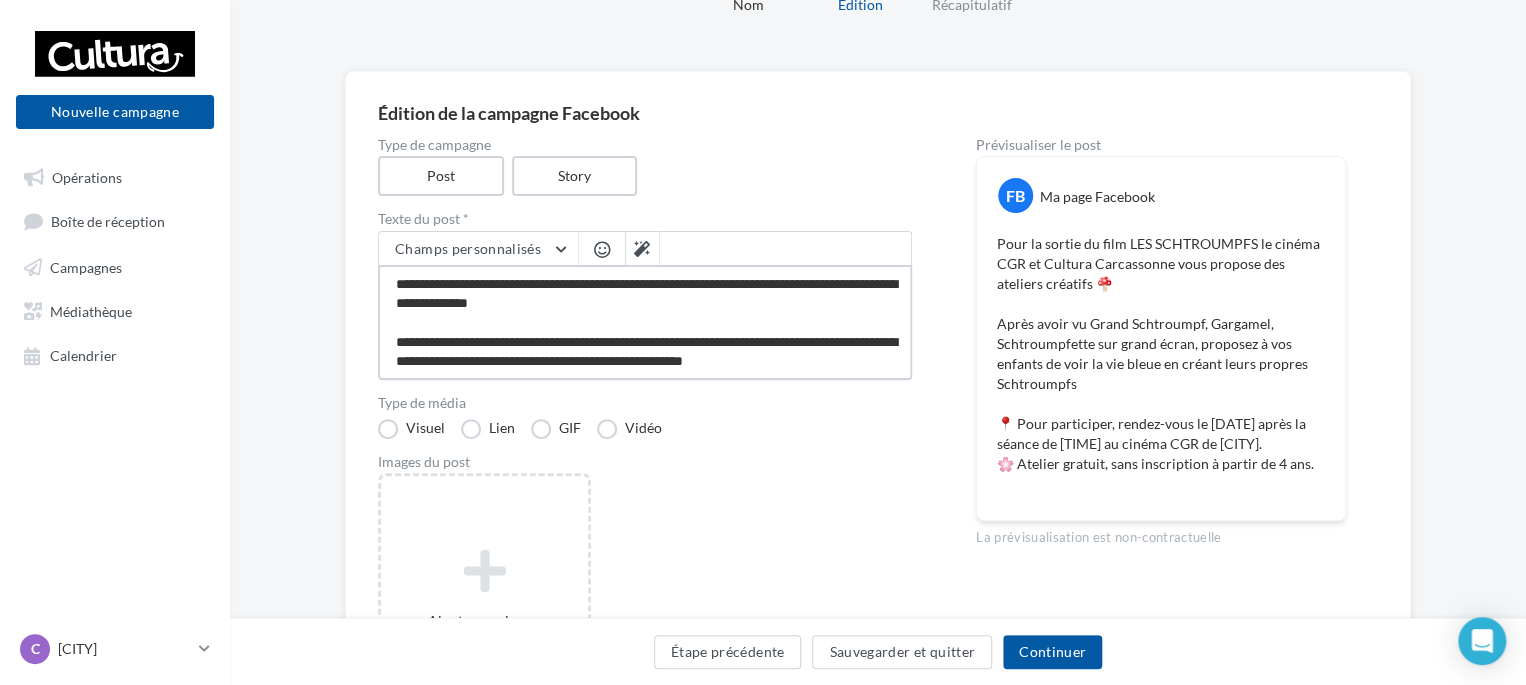 scroll, scrollTop: 10, scrollLeft: 0, axis: vertical 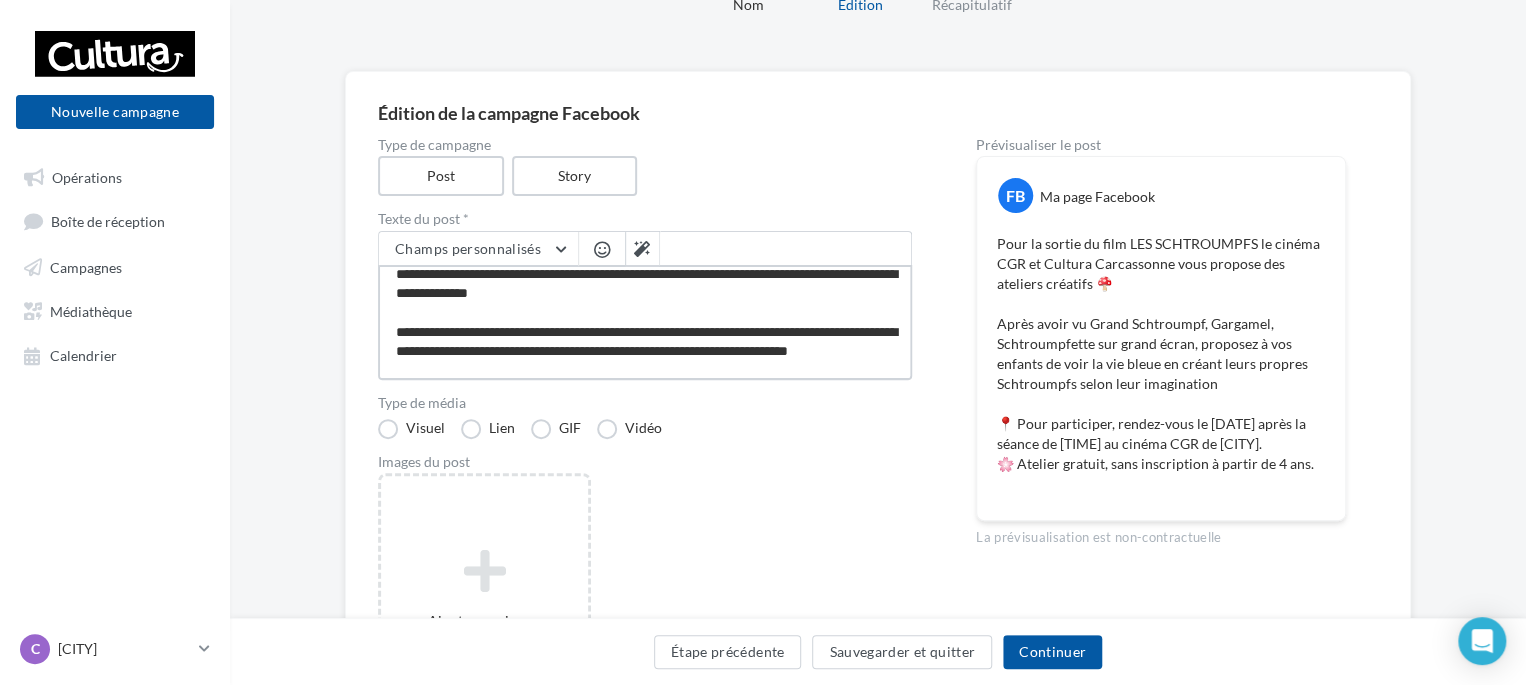 click on "**********" at bounding box center (645, 322) 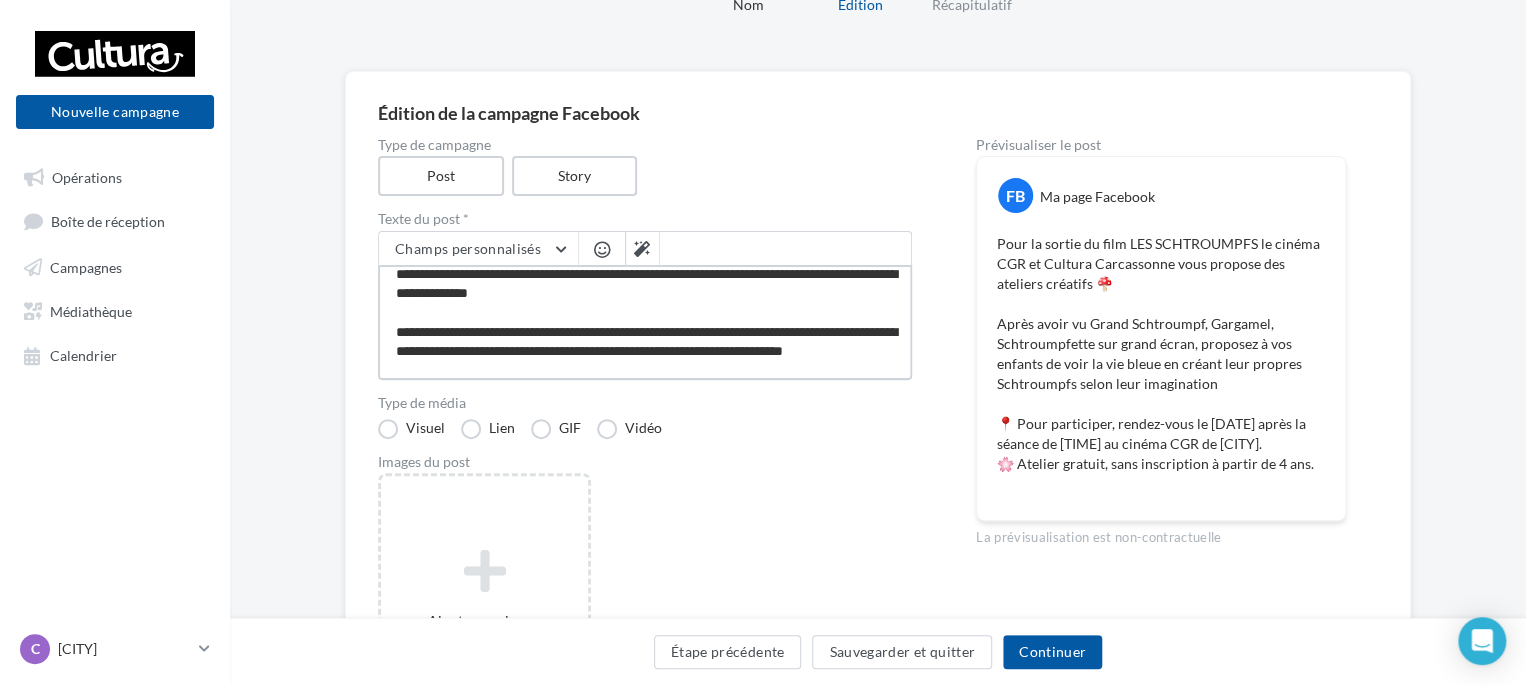 drag, startPoint x: 788, startPoint y: 350, endPoint x: 743, endPoint y: 343, distance: 45.54119 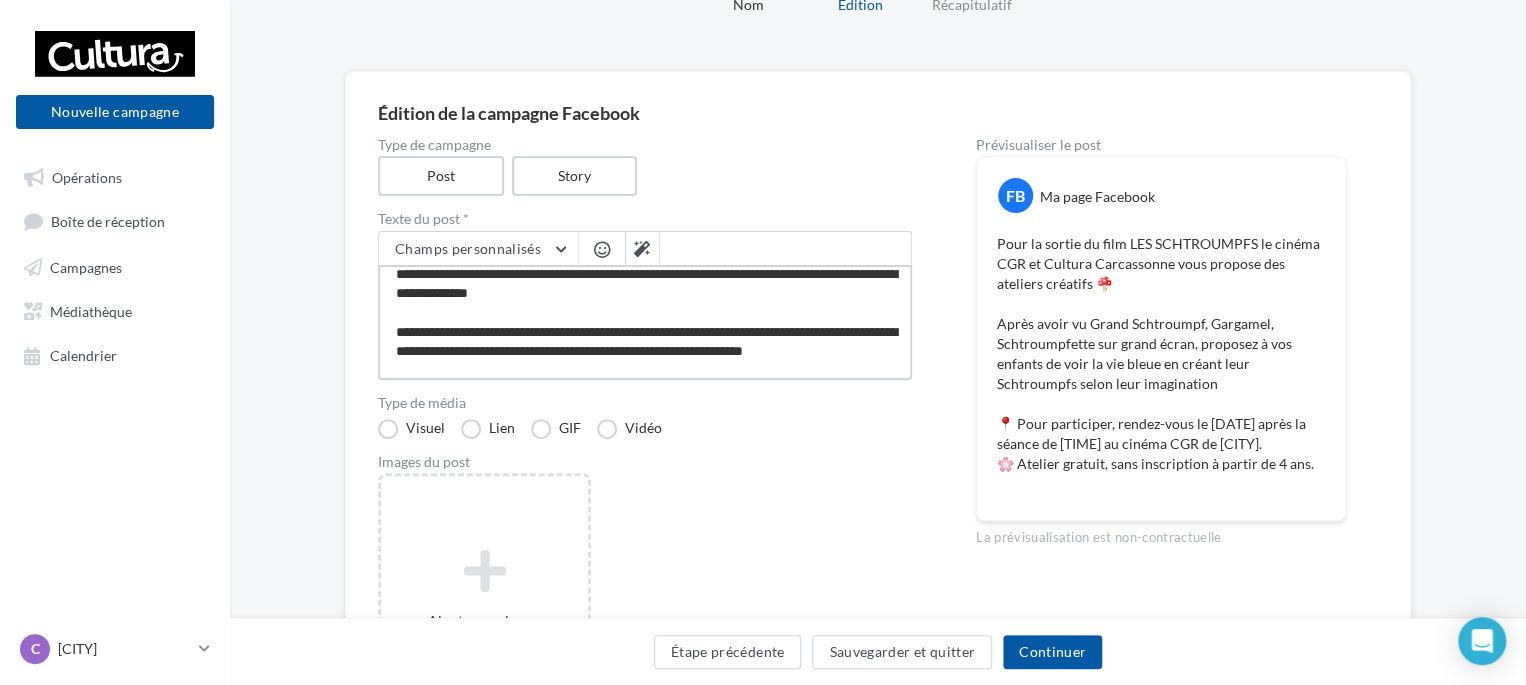 click on "**********" at bounding box center (645, 322) 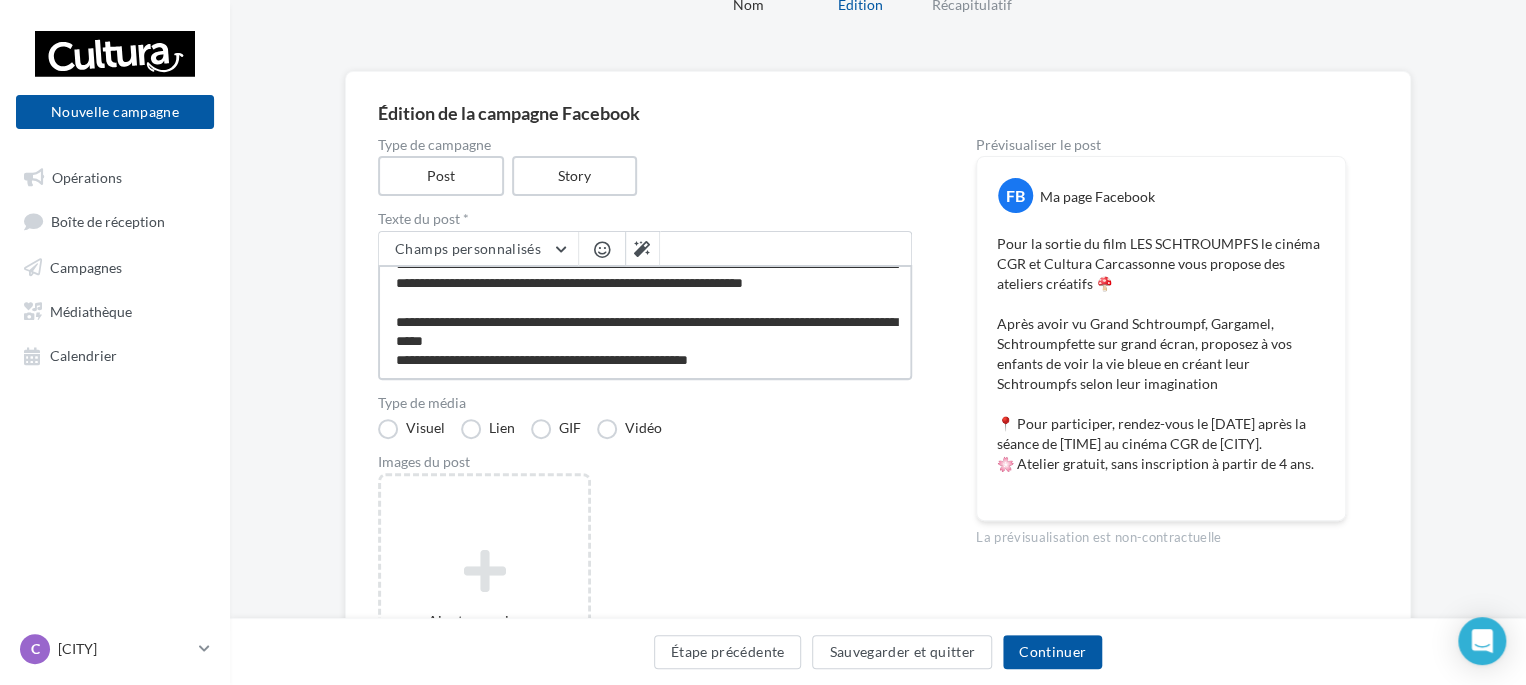 scroll, scrollTop: 135, scrollLeft: 0, axis: vertical 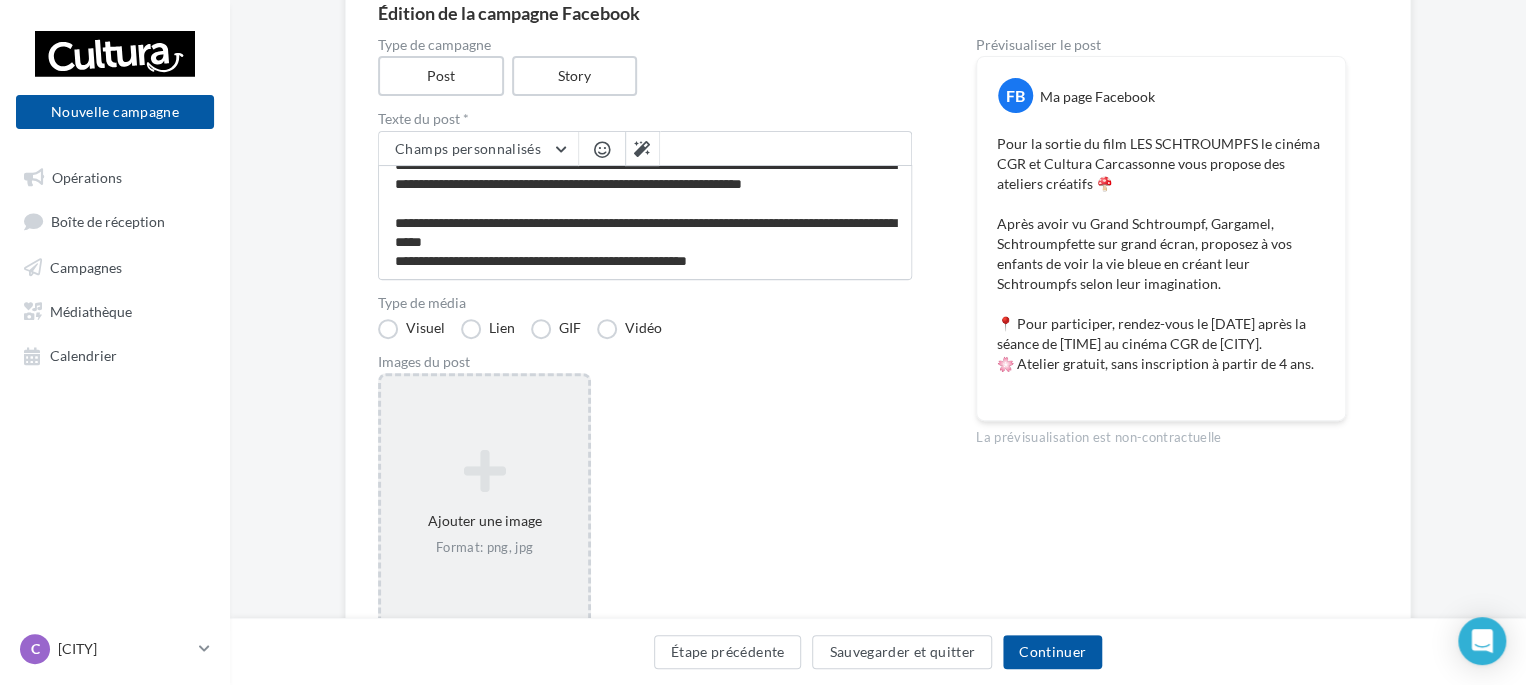 click at bounding box center (484, 471) 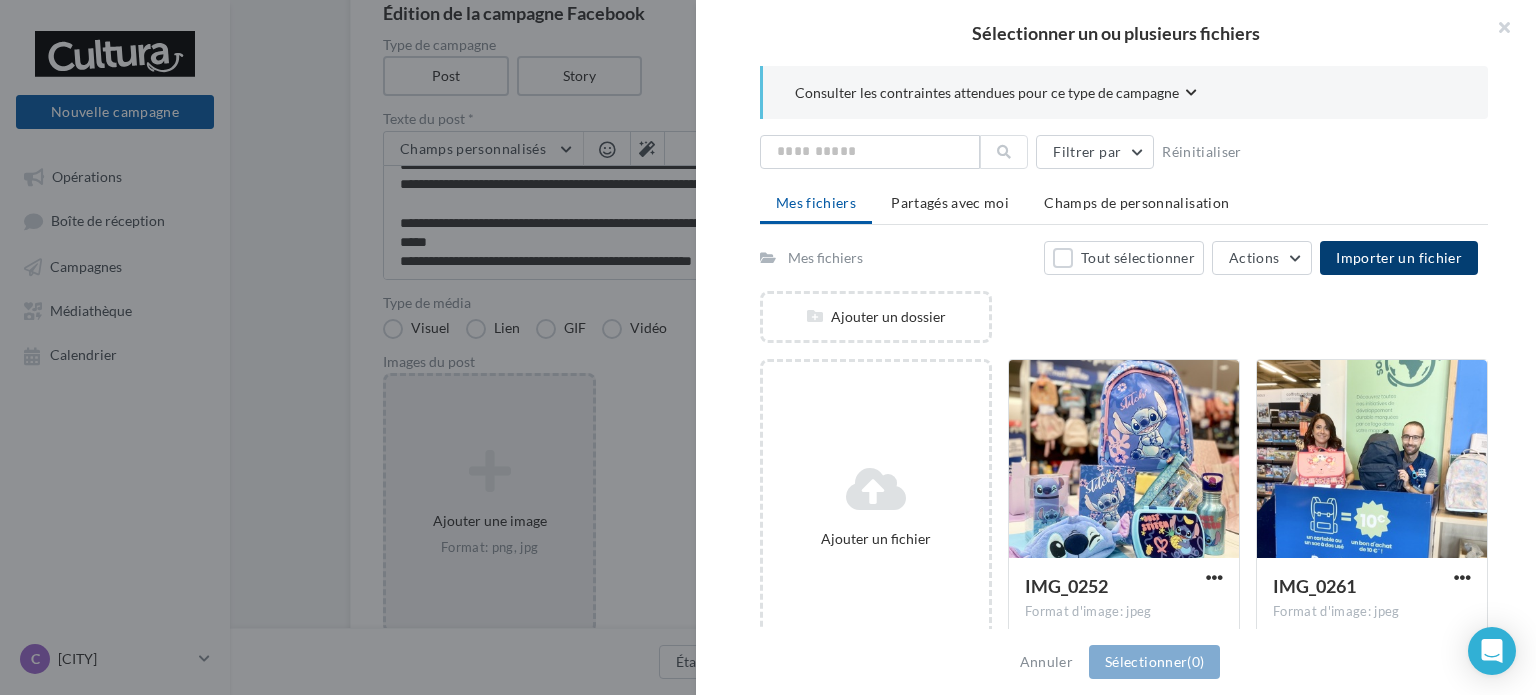 click on "Importer un fichier" at bounding box center [1399, 257] 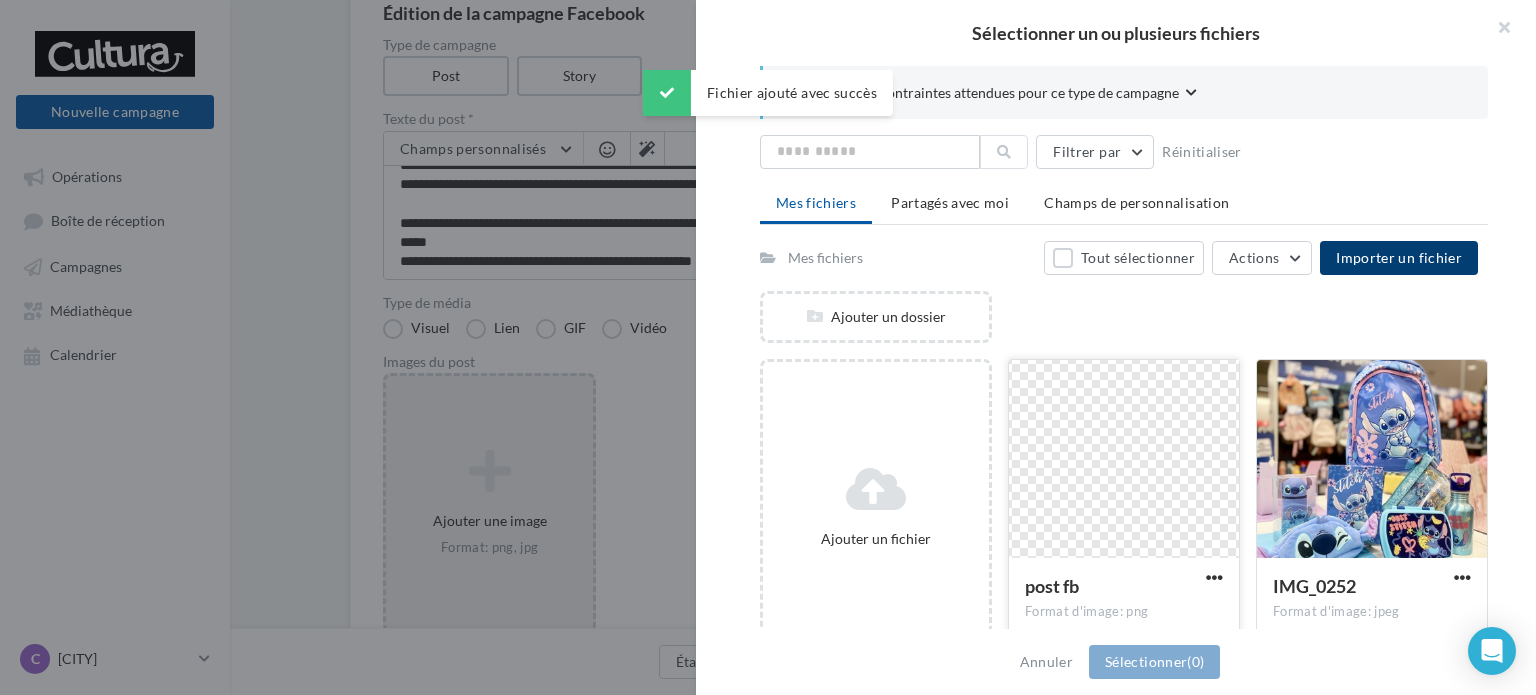 click at bounding box center (1124, 460) 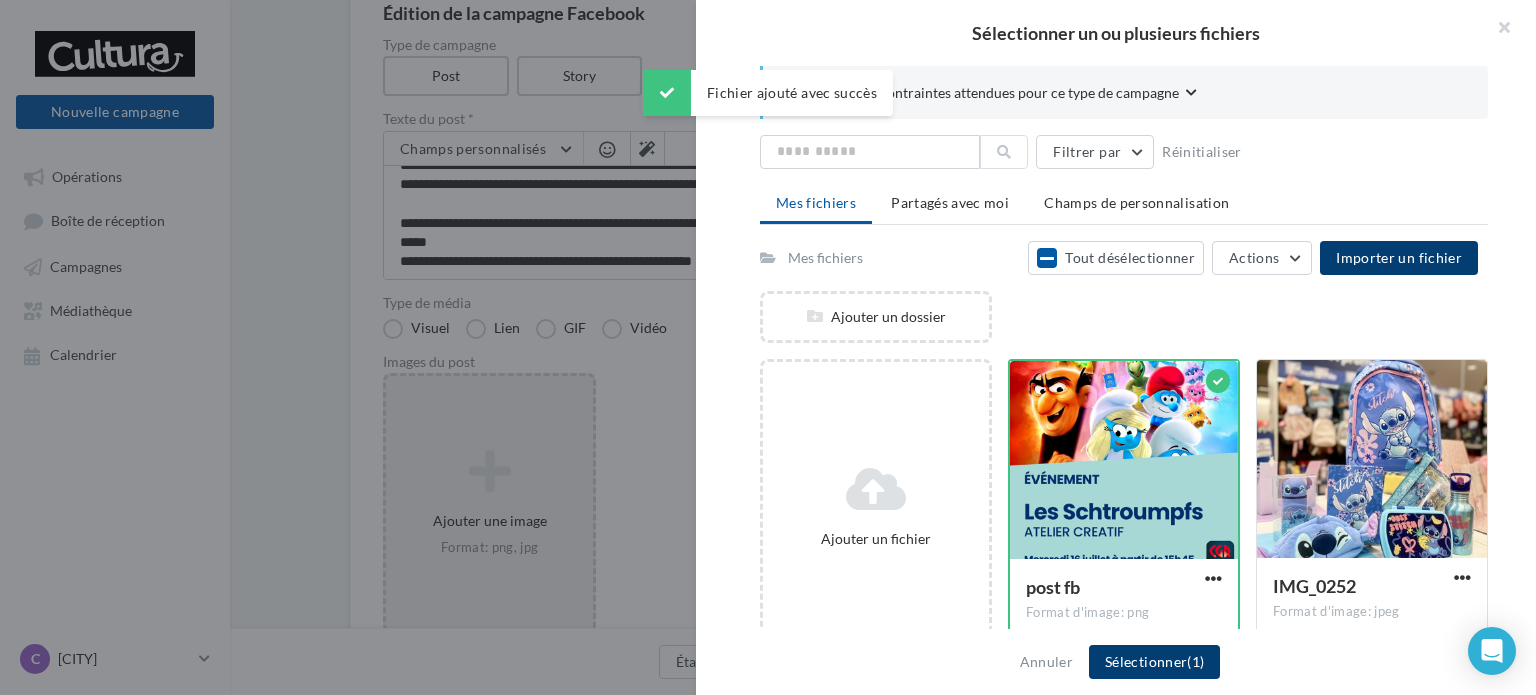 click on "Sélectionner   (1)" at bounding box center [1154, 662] 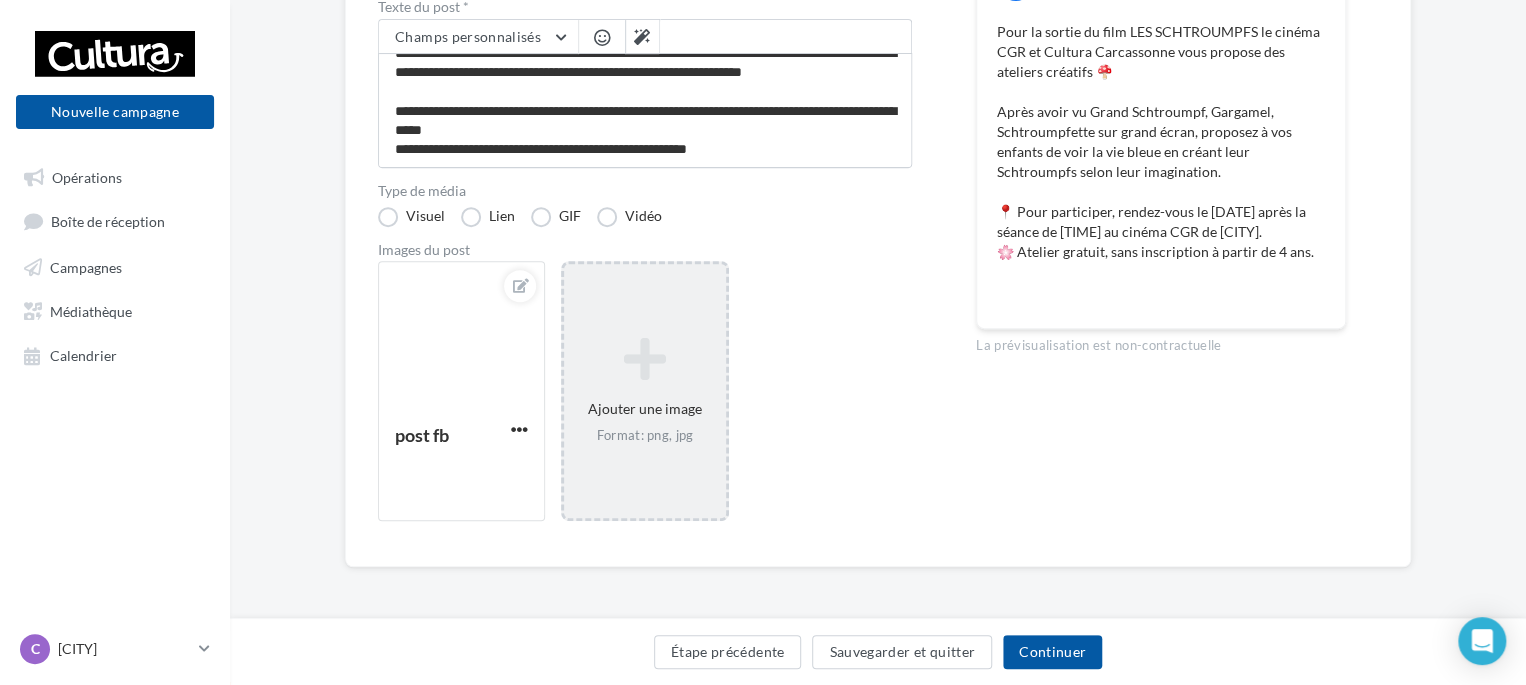 scroll, scrollTop: 497, scrollLeft: 0, axis: vertical 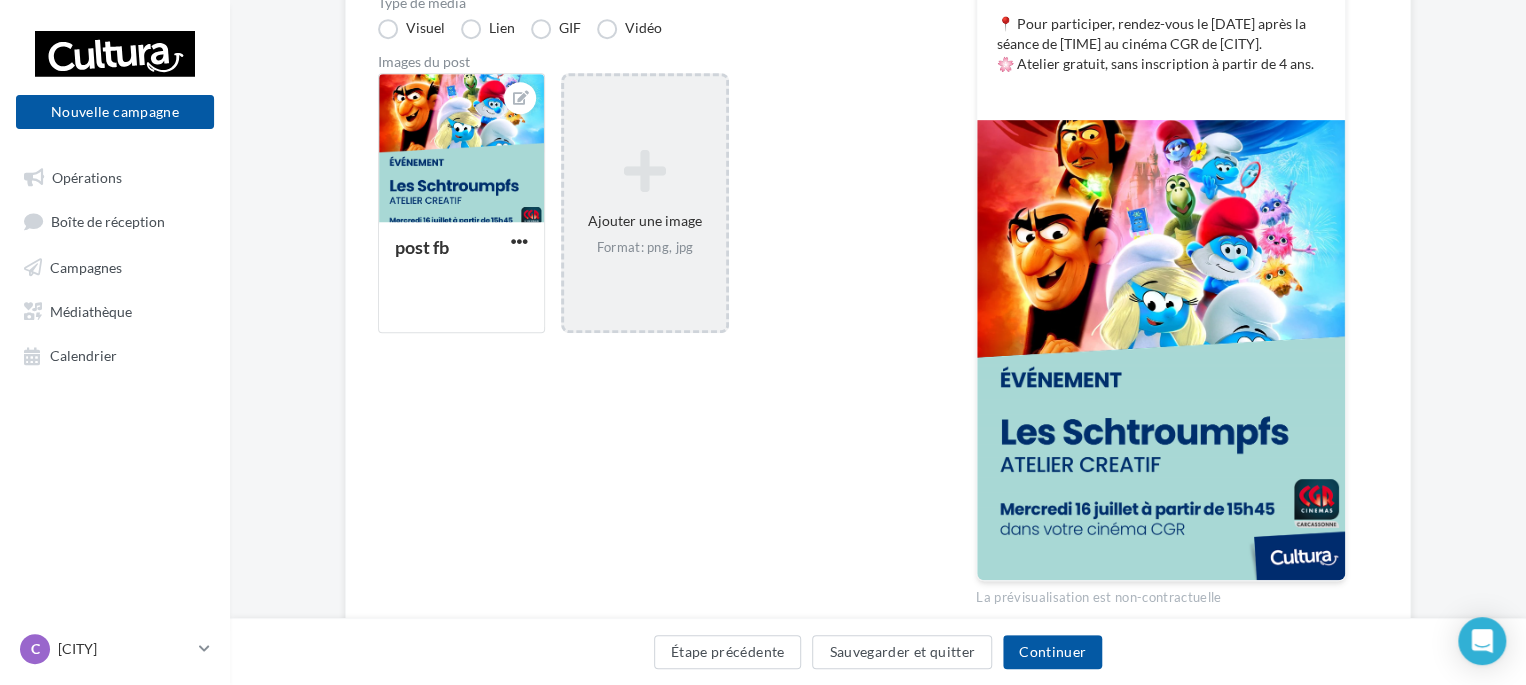 click on "**********" at bounding box center [645, 180] 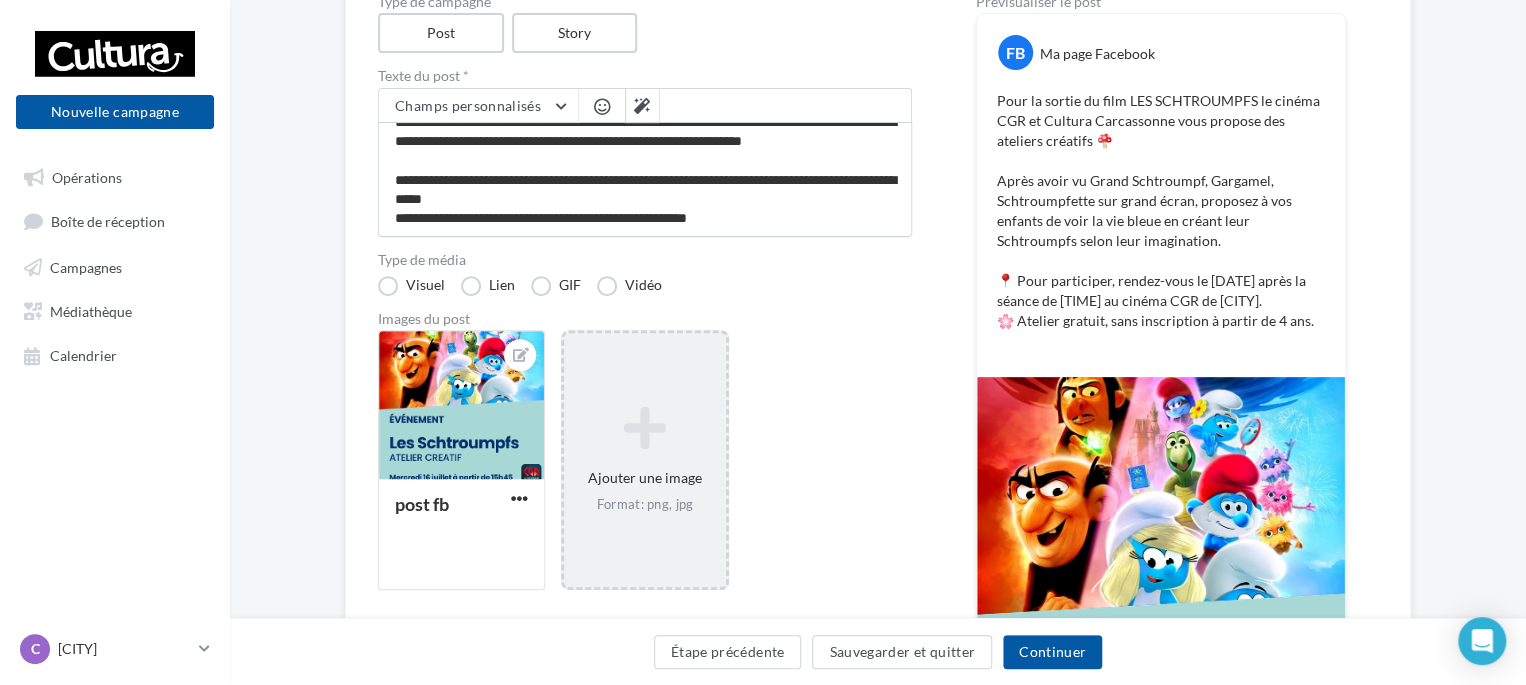 scroll, scrollTop: 197, scrollLeft: 0, axis: vertical 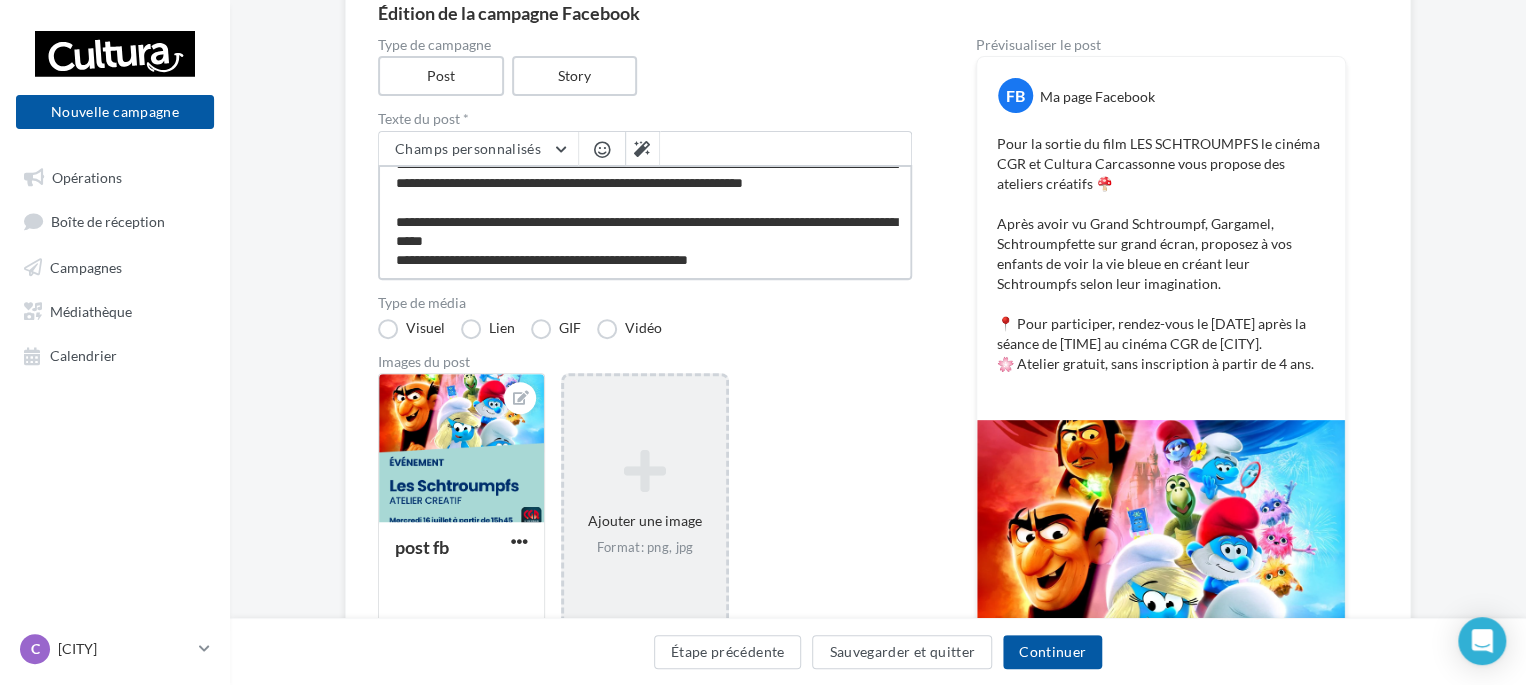 click on "**********" at bounding box center (645, 222) 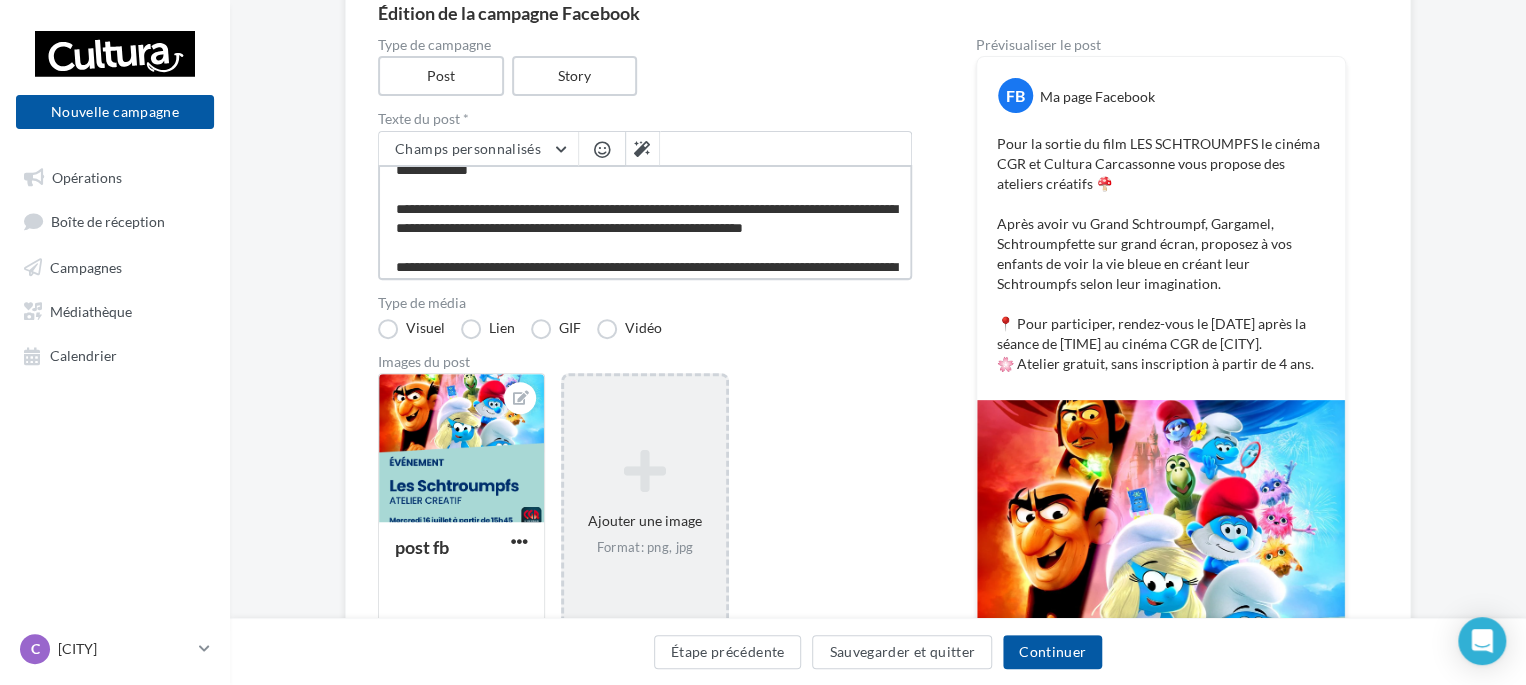 scroll, scrollTop: 0, scrollLeft: 0, axis: both 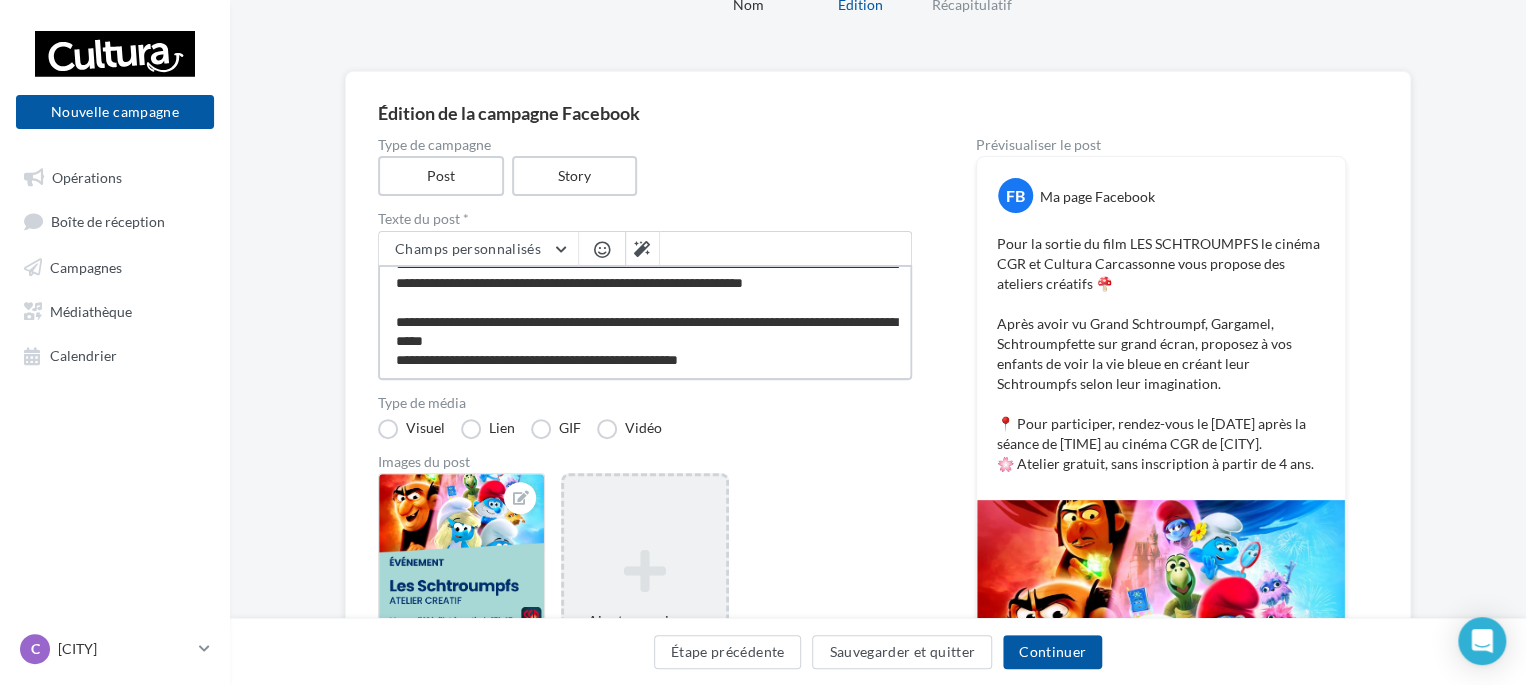 click on "**********" at bounding box center [645, 322] 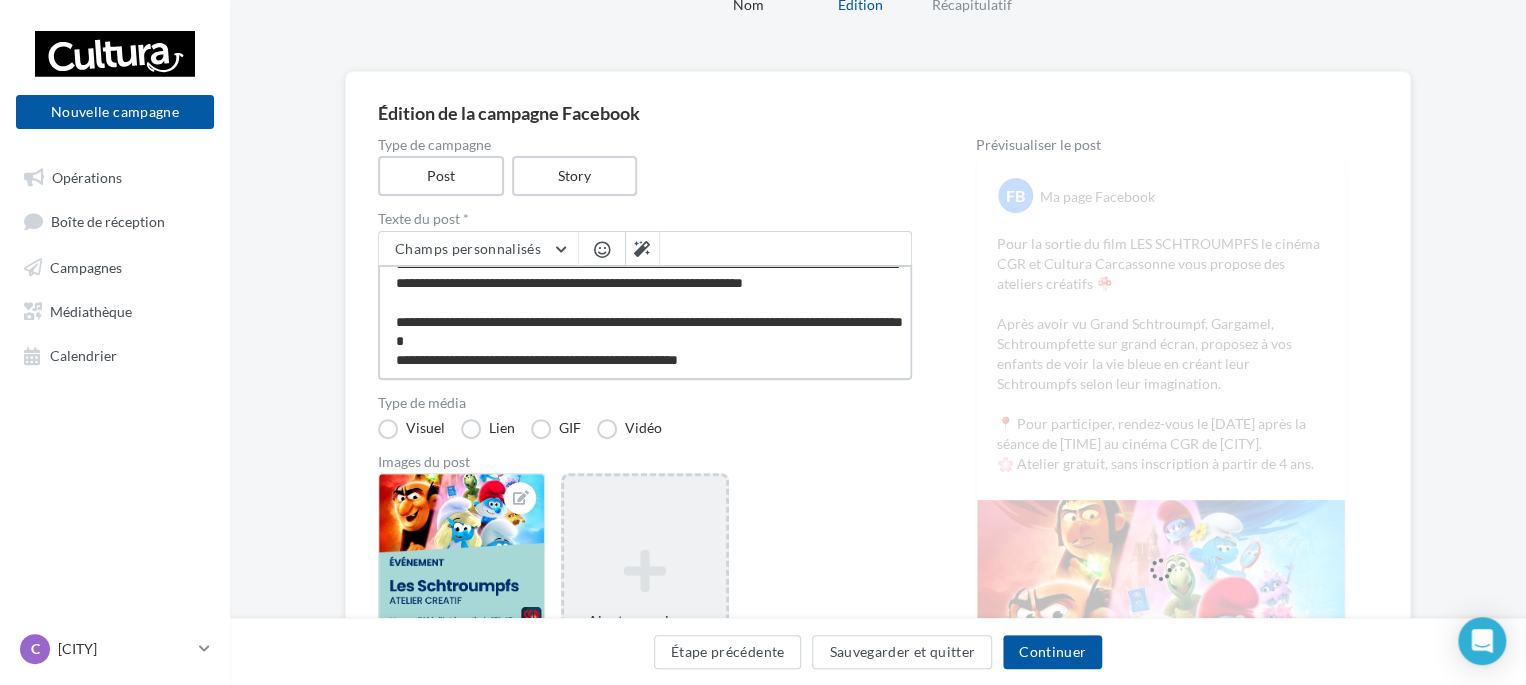 click on "**********" at bounding box center (645, 322) 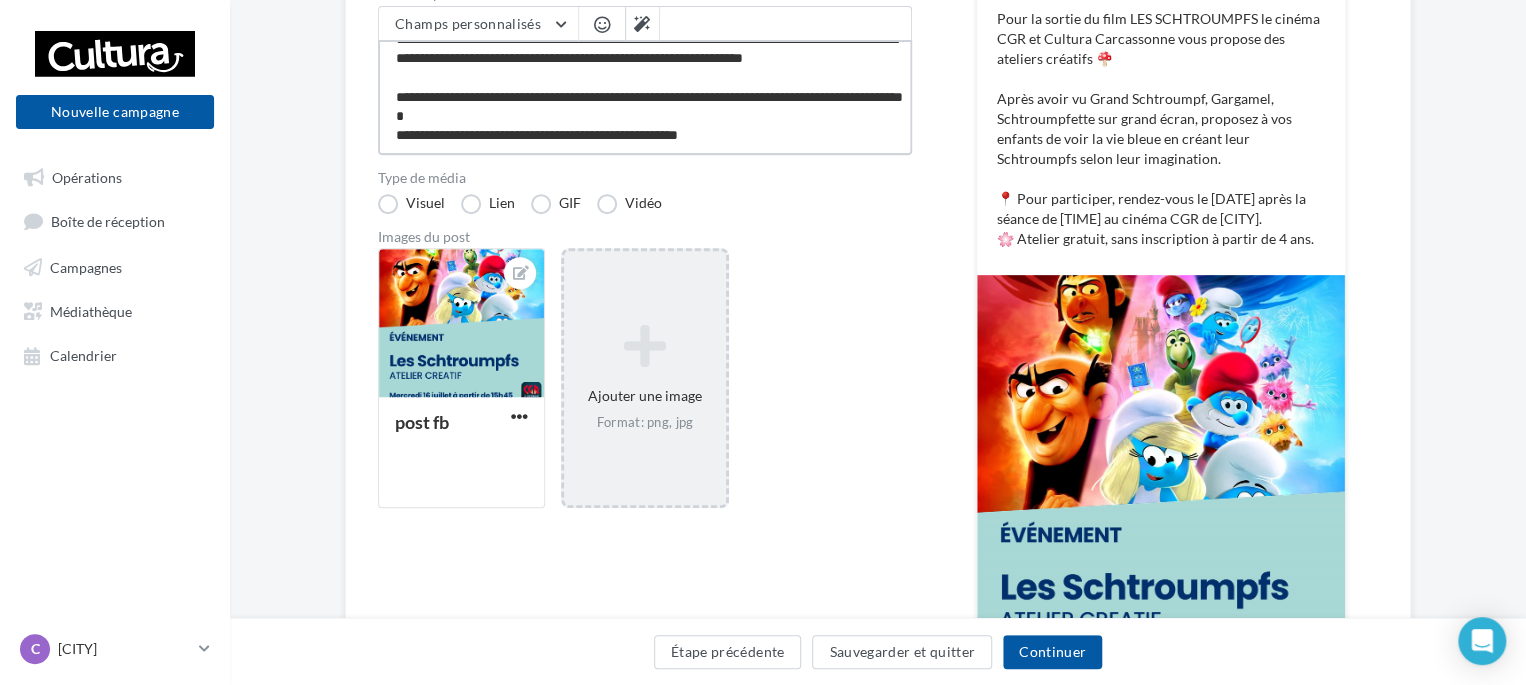 scroll, scrollTop: 397, scrollLeft: 0, axis: vertical 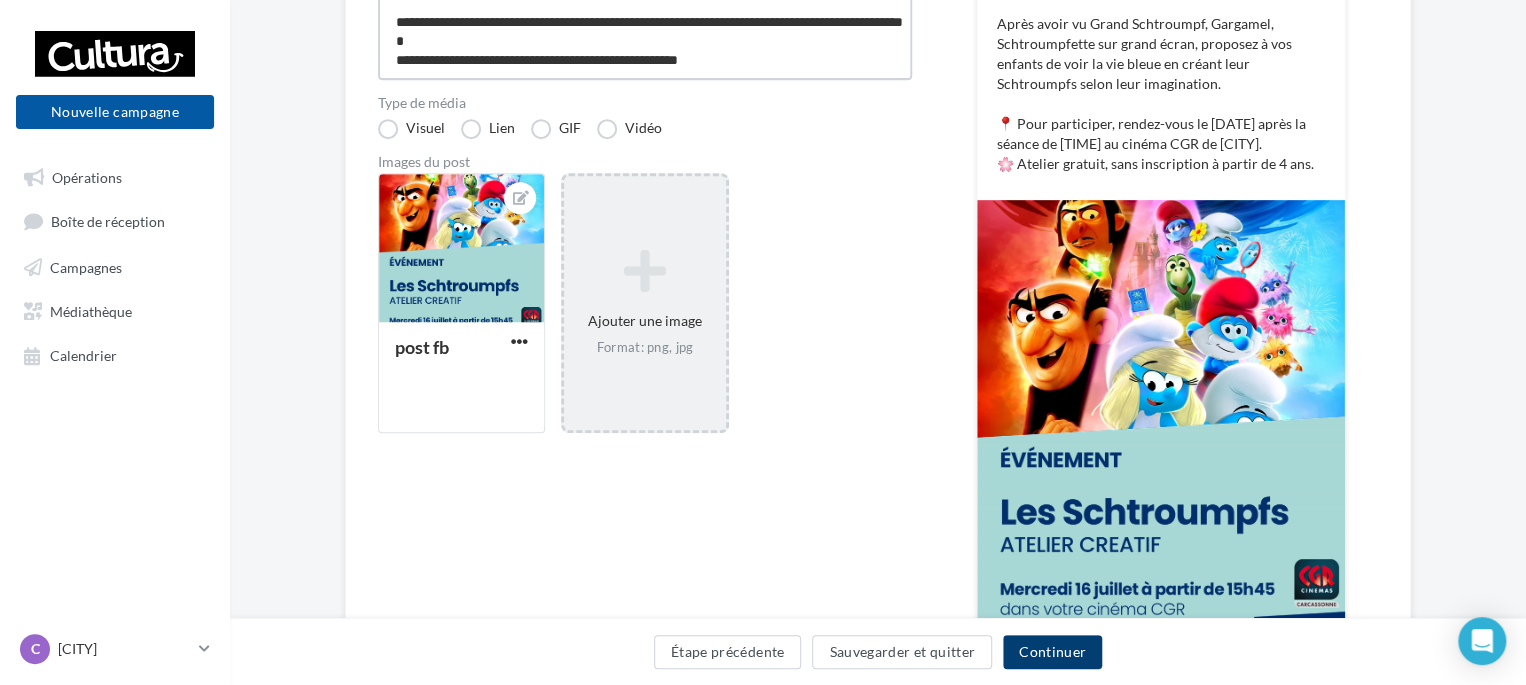 type on "**********" 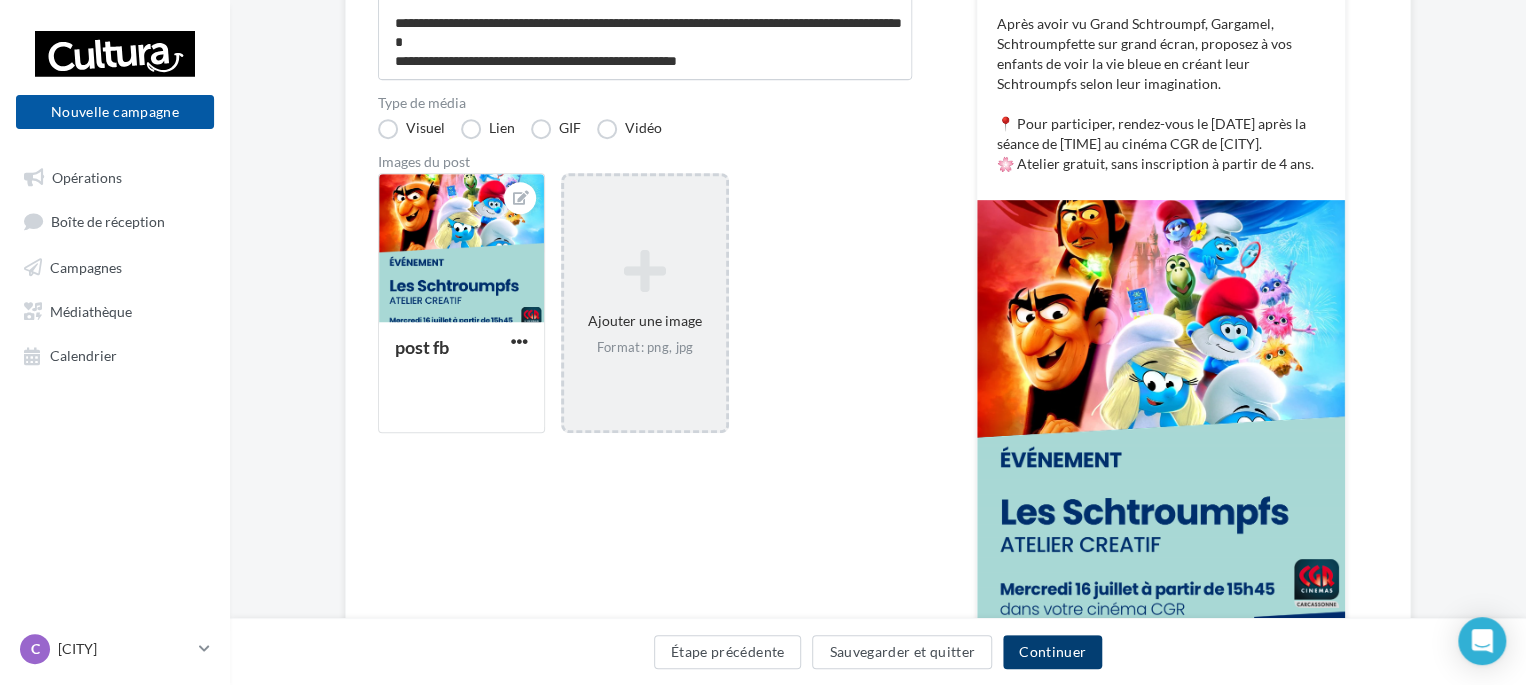 scroll, scrollTop: 95, scrollLeft: 0, axis: vertical 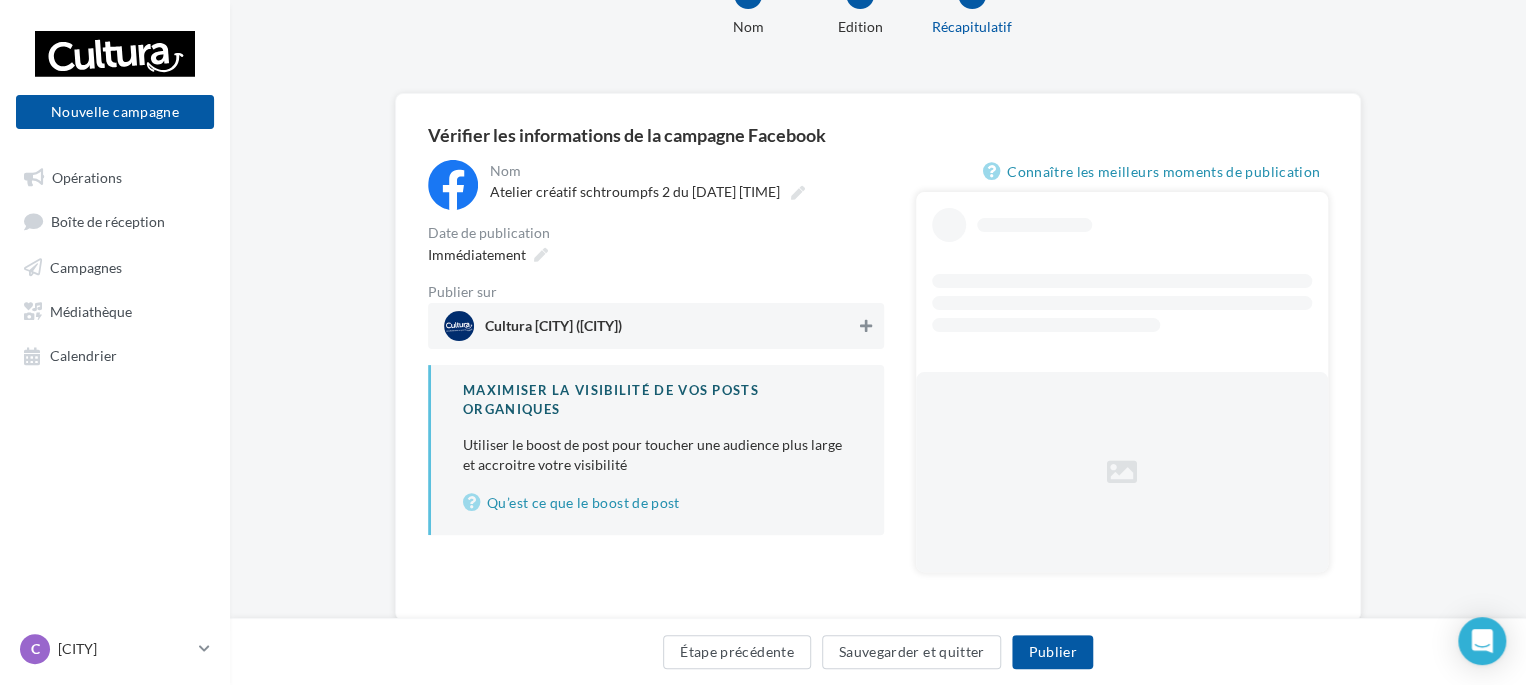 click at bounding box center [866, 326] 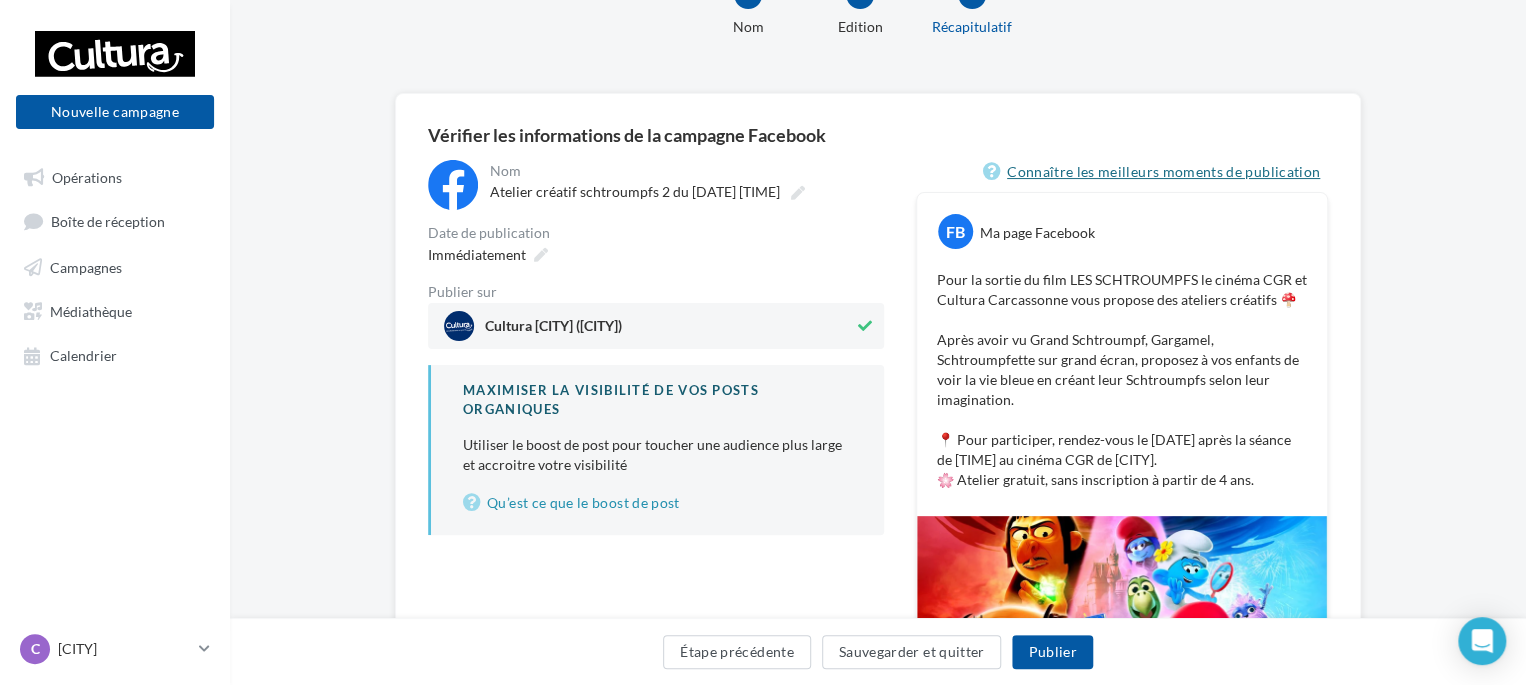 click on "Connaître les meilleurs moments de publication" at bounding box center [1155, 172] 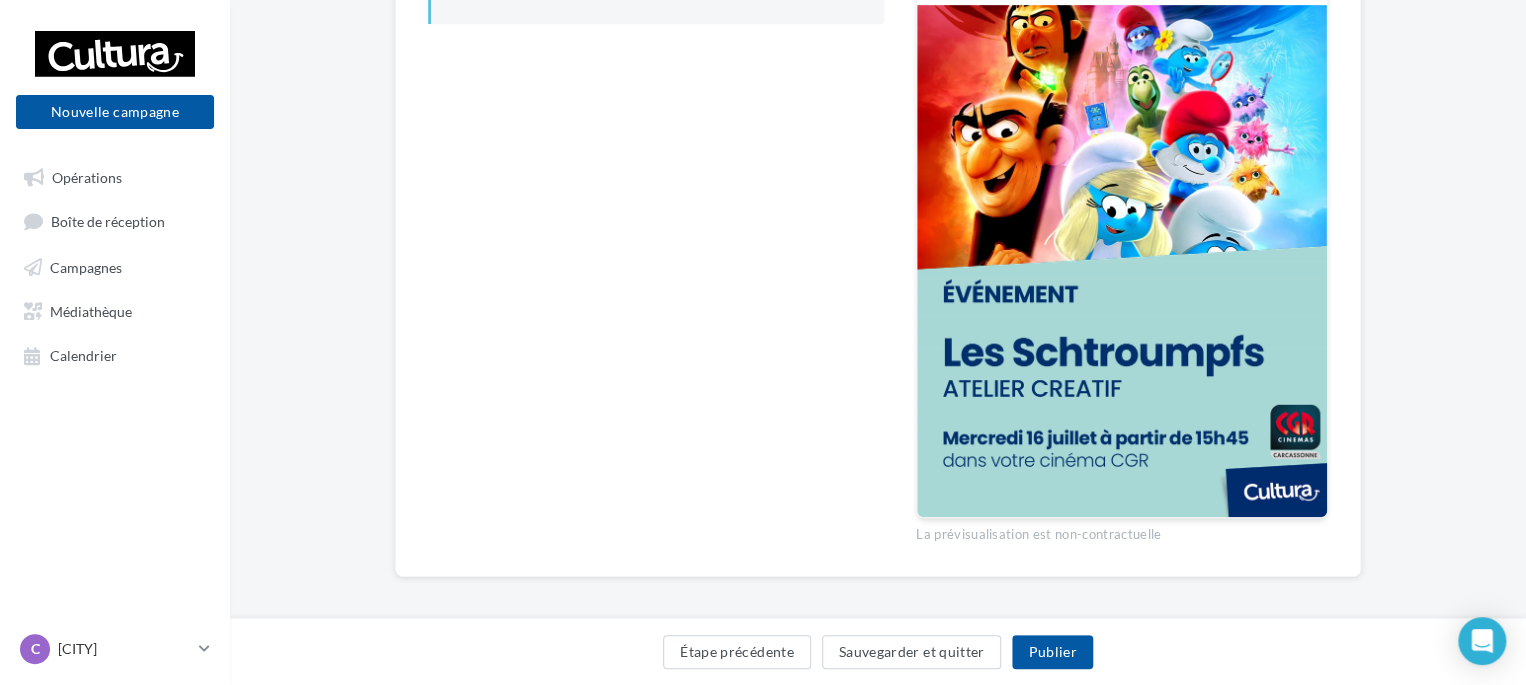 scroll, scrollTop: 596, scrollLeft: 0, axis: vertical 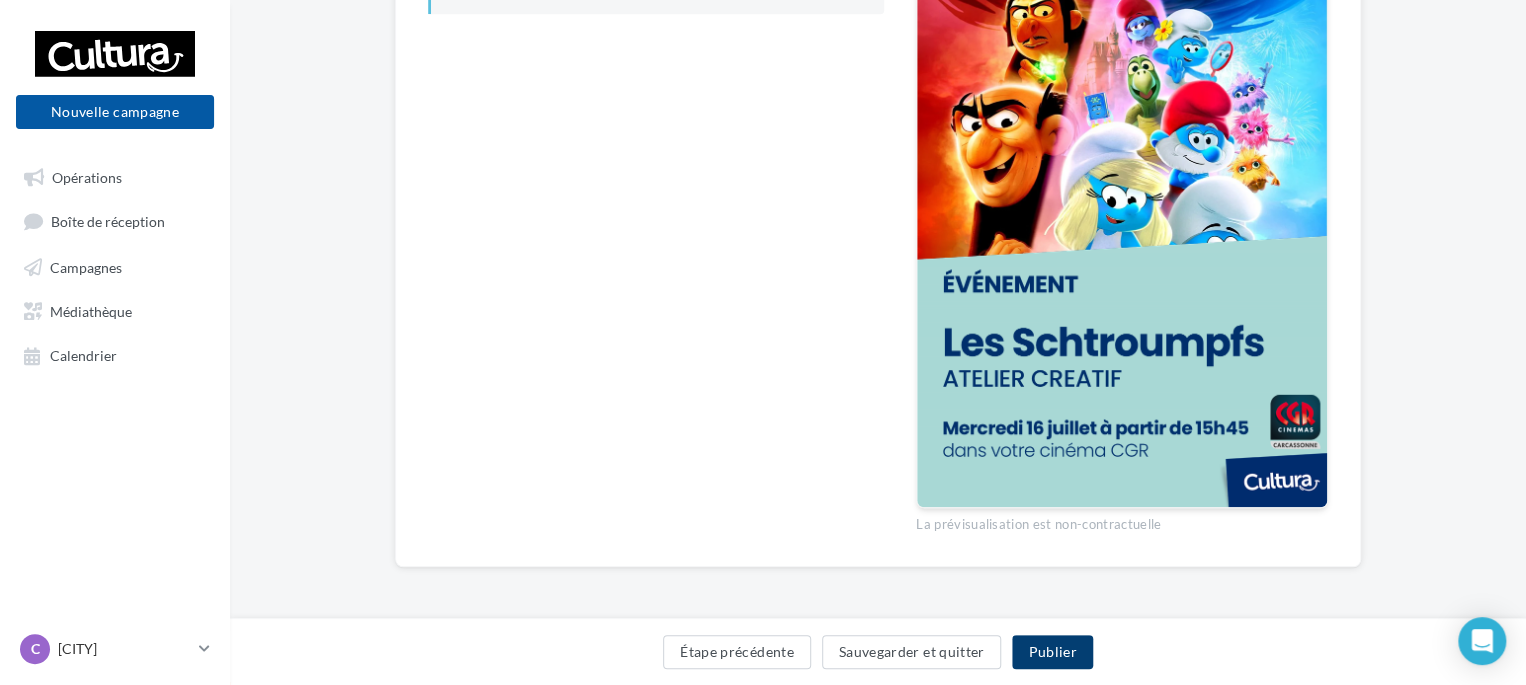 click on "Publier" at bounding box center [1052, 652] 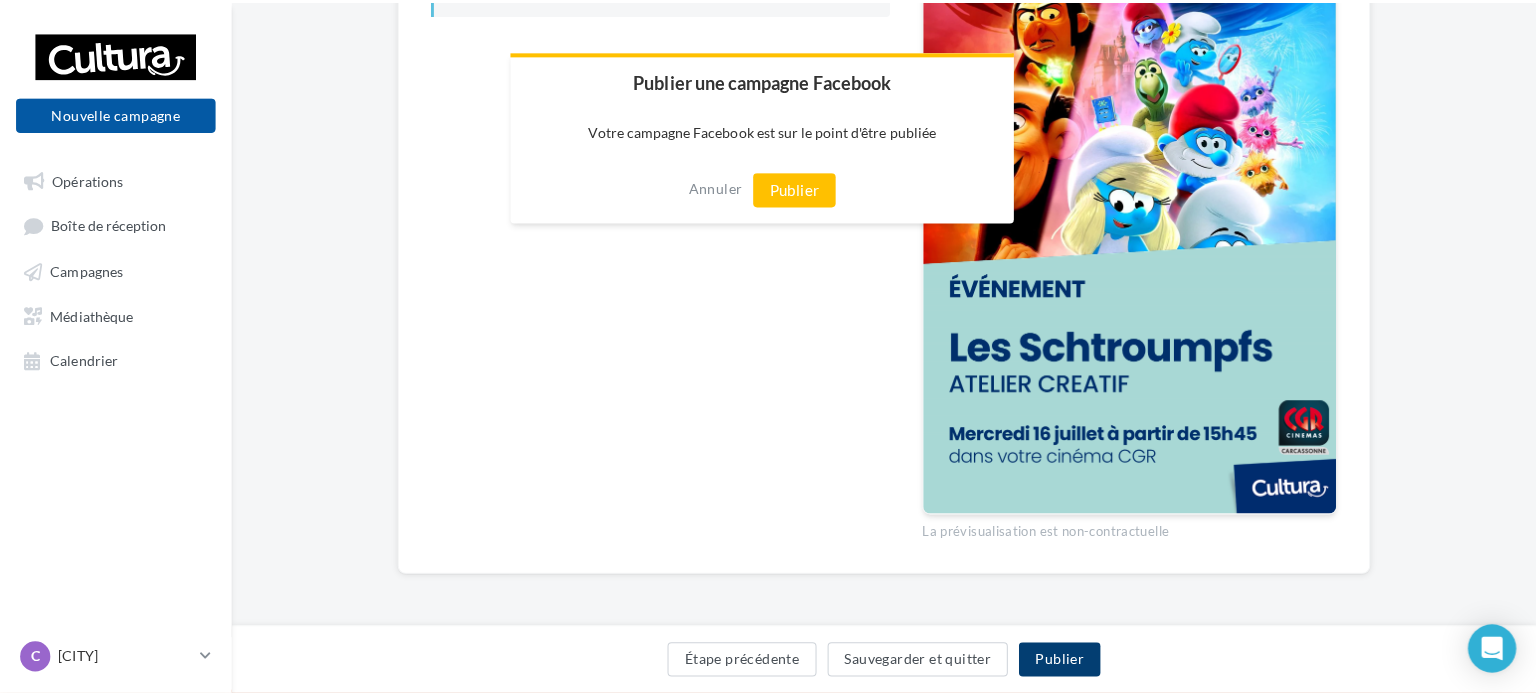 scroll, scrollTop: 585, scrollLeft: 0, axis: vertical 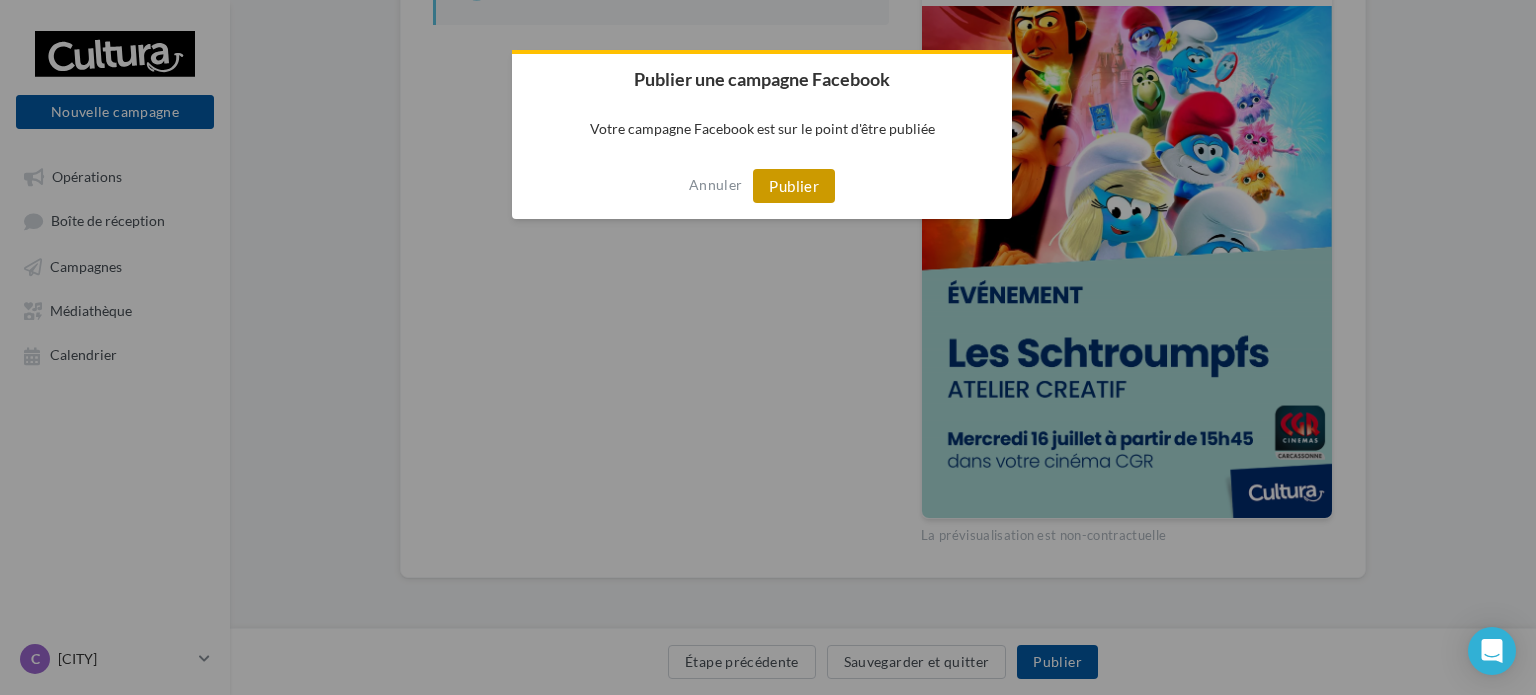 click on "Publier" at bounding box center [794, 186] 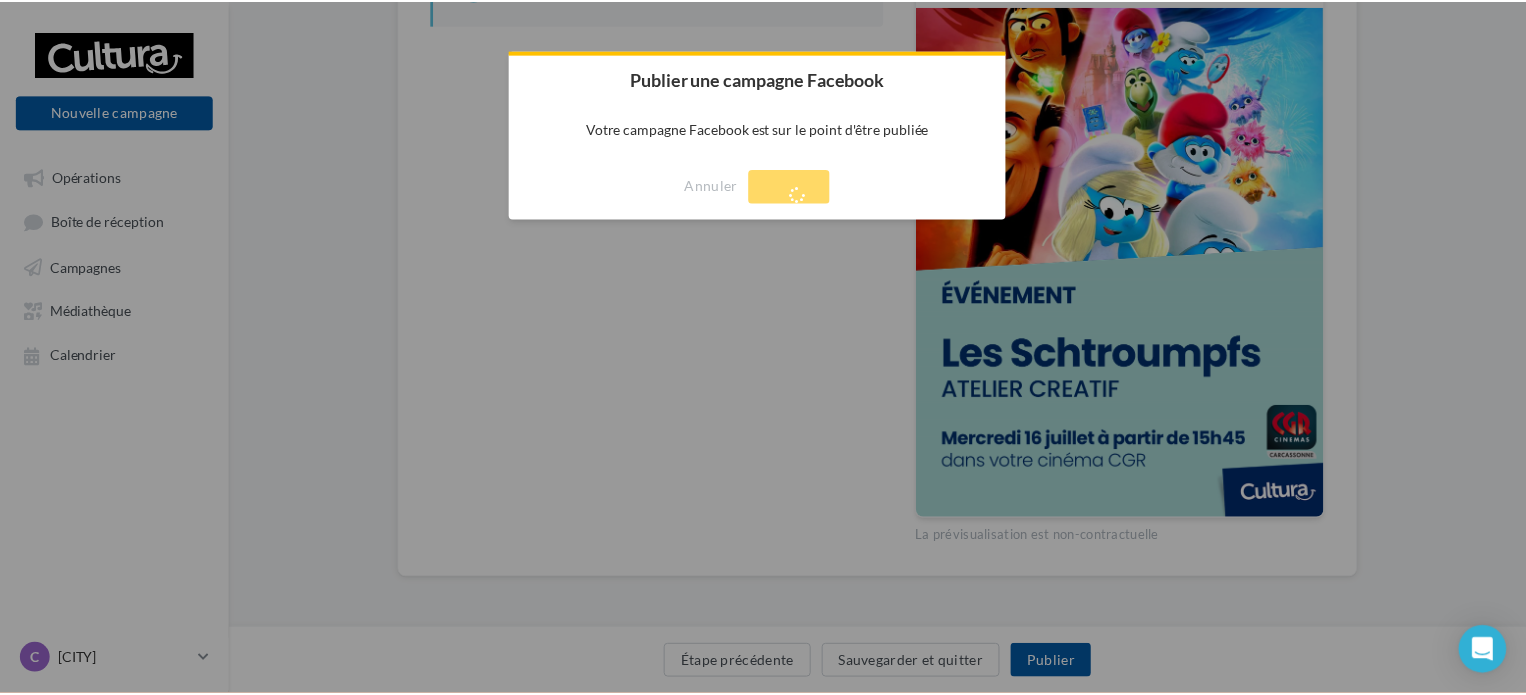 scroll, scrollTop: 32, scrollLeft: 0, axis: vertical 